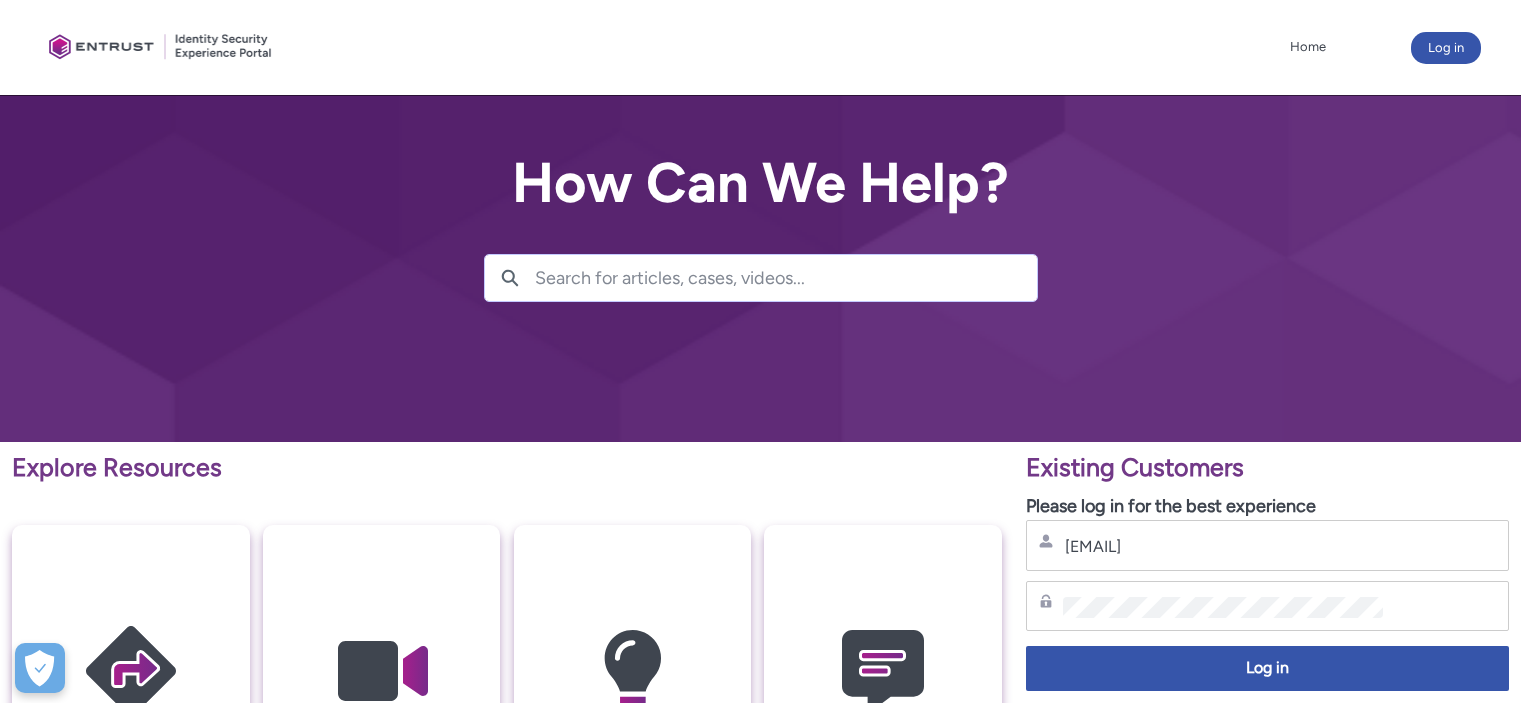 scroll, scrollTop: 0, scrollLeft: 0, axis: both 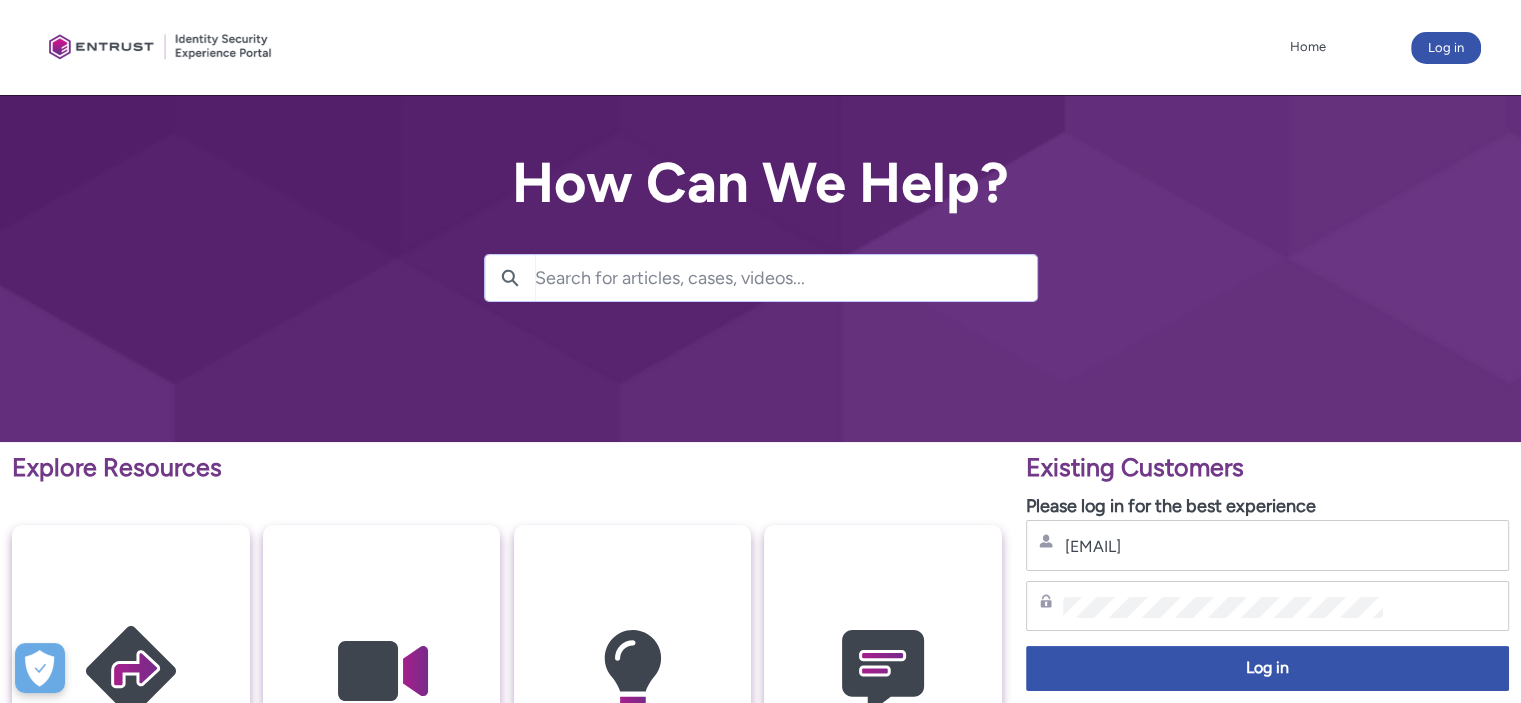 click on "Log in" at bounding box center (1267, 668) 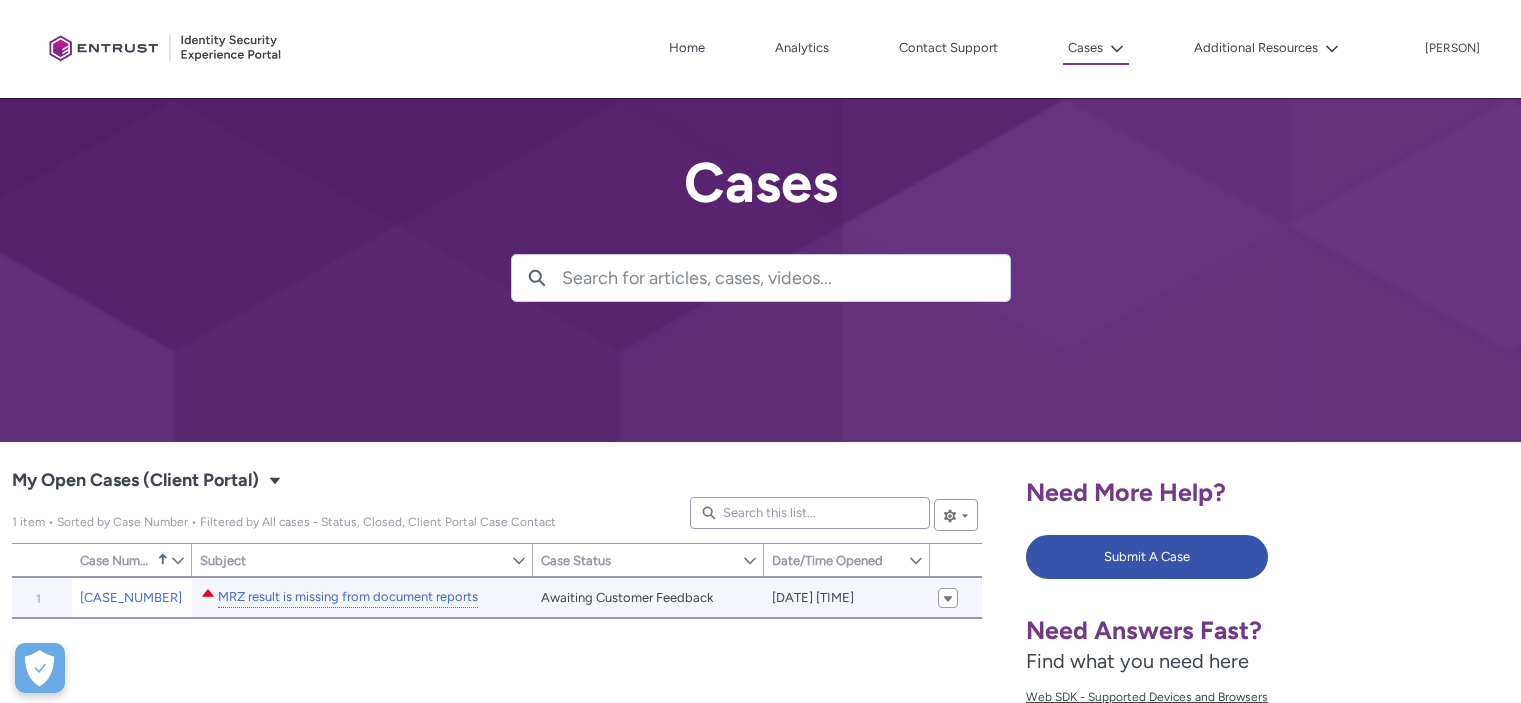 scroll, scrollTop: 0, scrollLeft: 0, axis: both 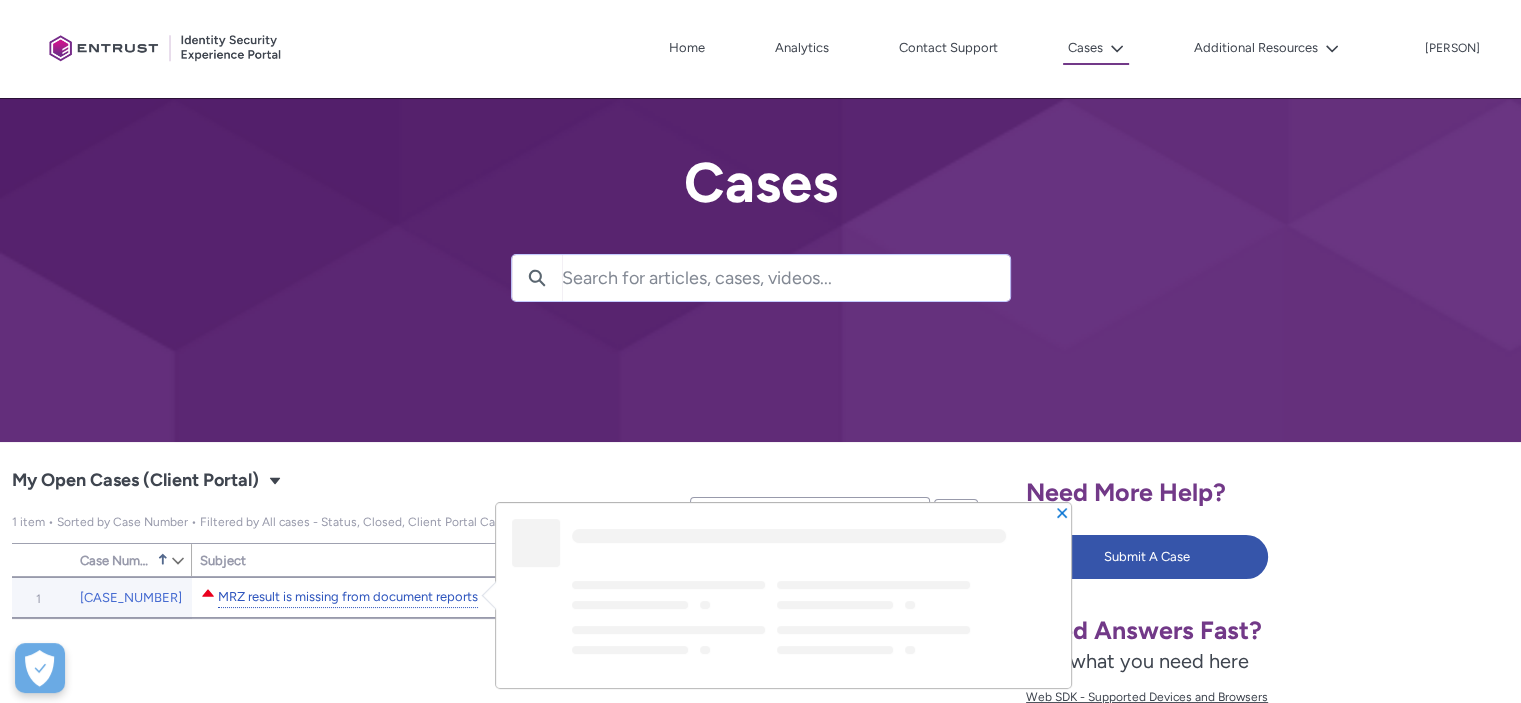 click on "MRZ result is missing from document reports" at bounding box center [348, 597] 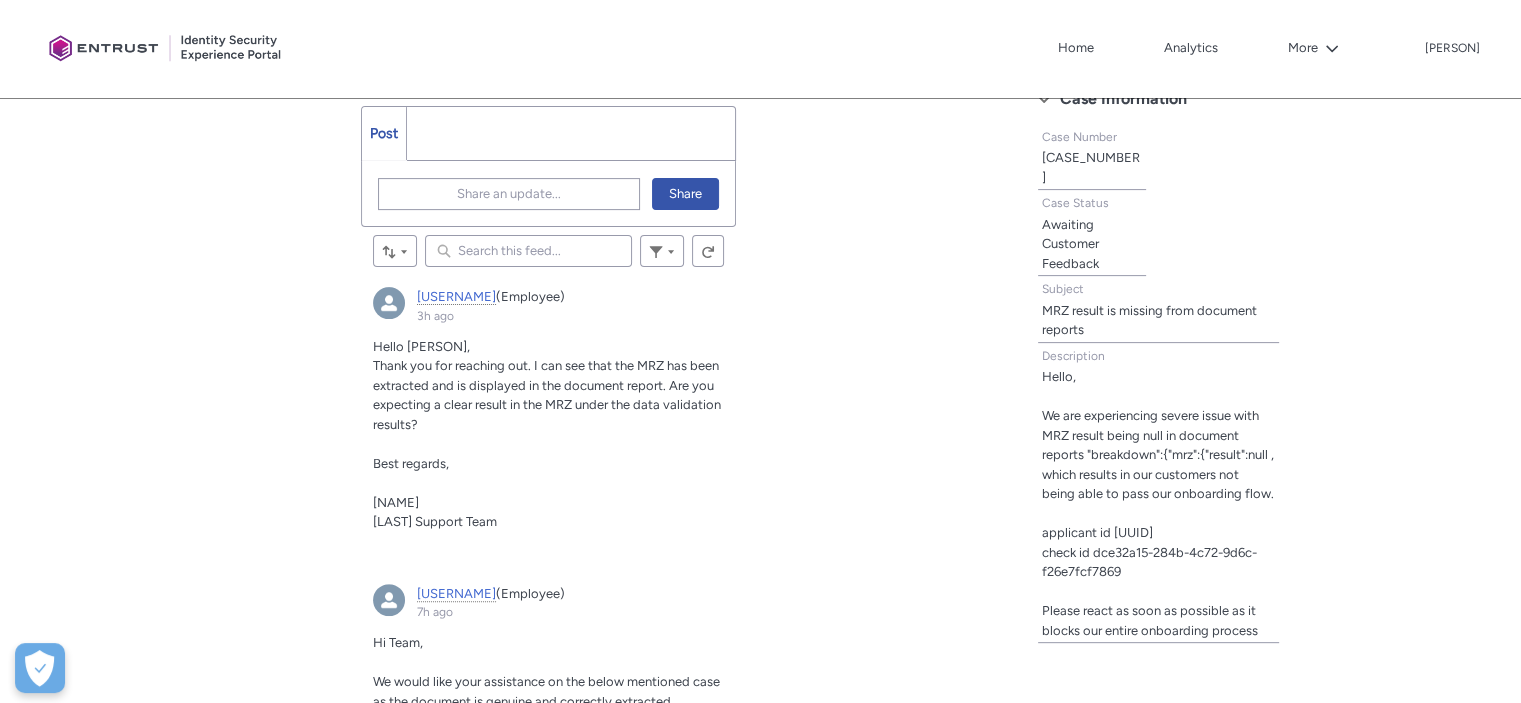 scroll, scrollTop: 615, scrollLeft: 0, axis: vertical 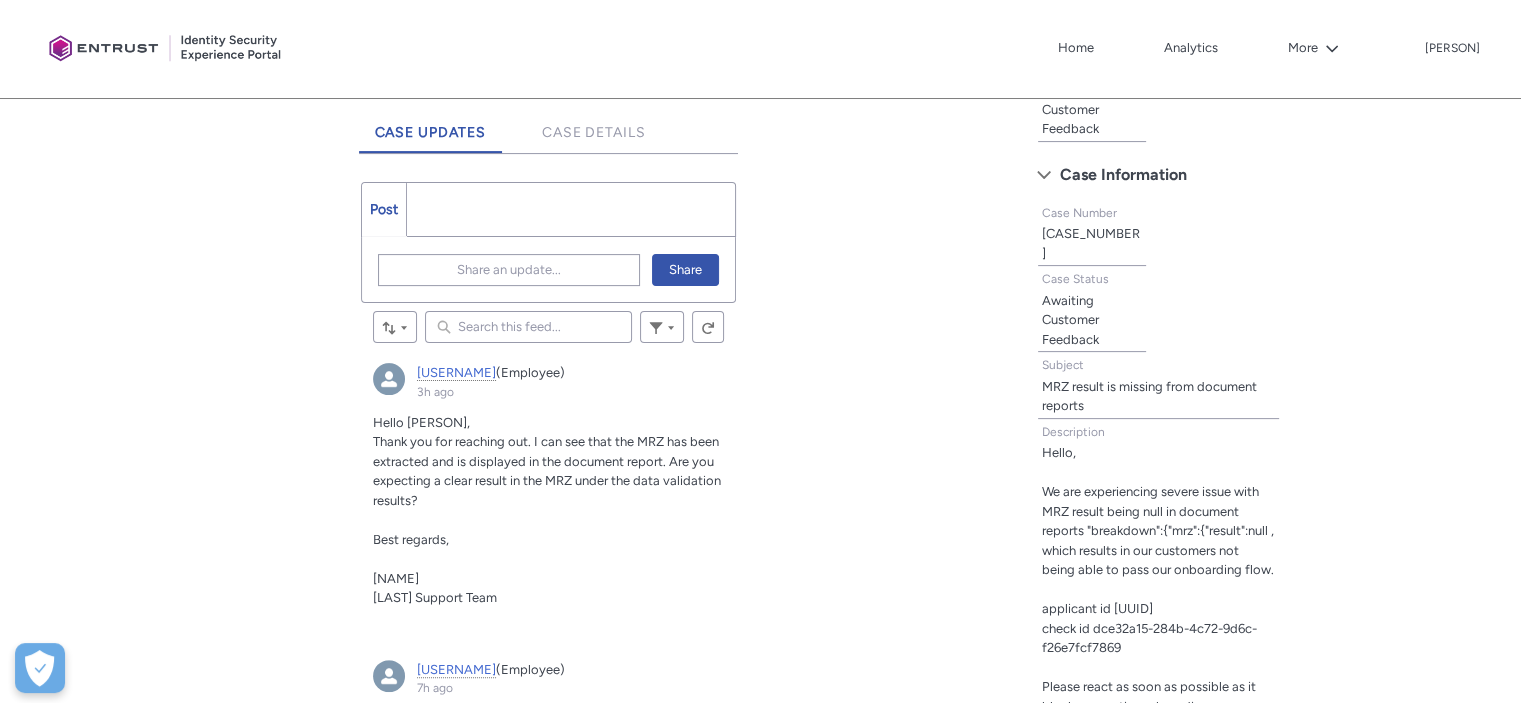 click on "Post More" at bounding box center (549, 209) 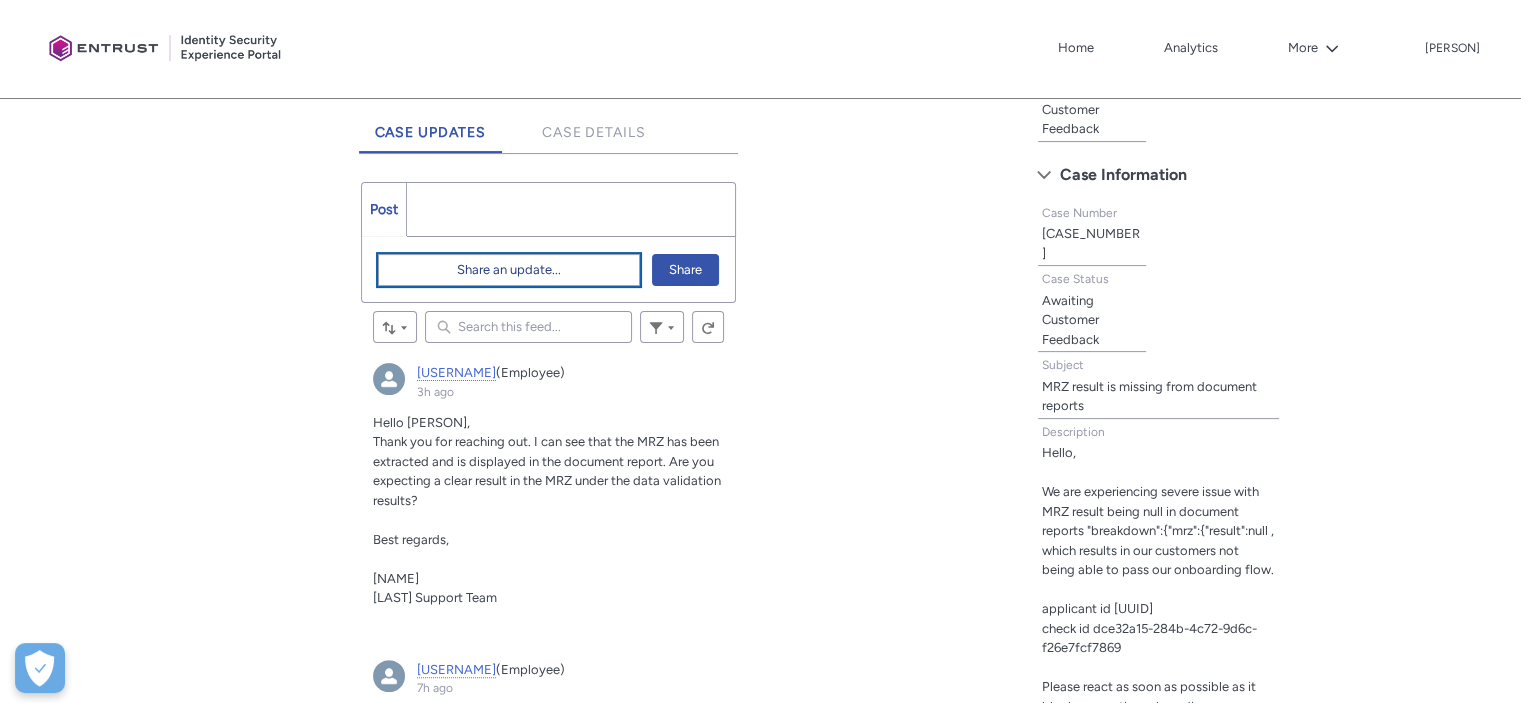 click on "Share an update..." at bounding box center (509, 270) 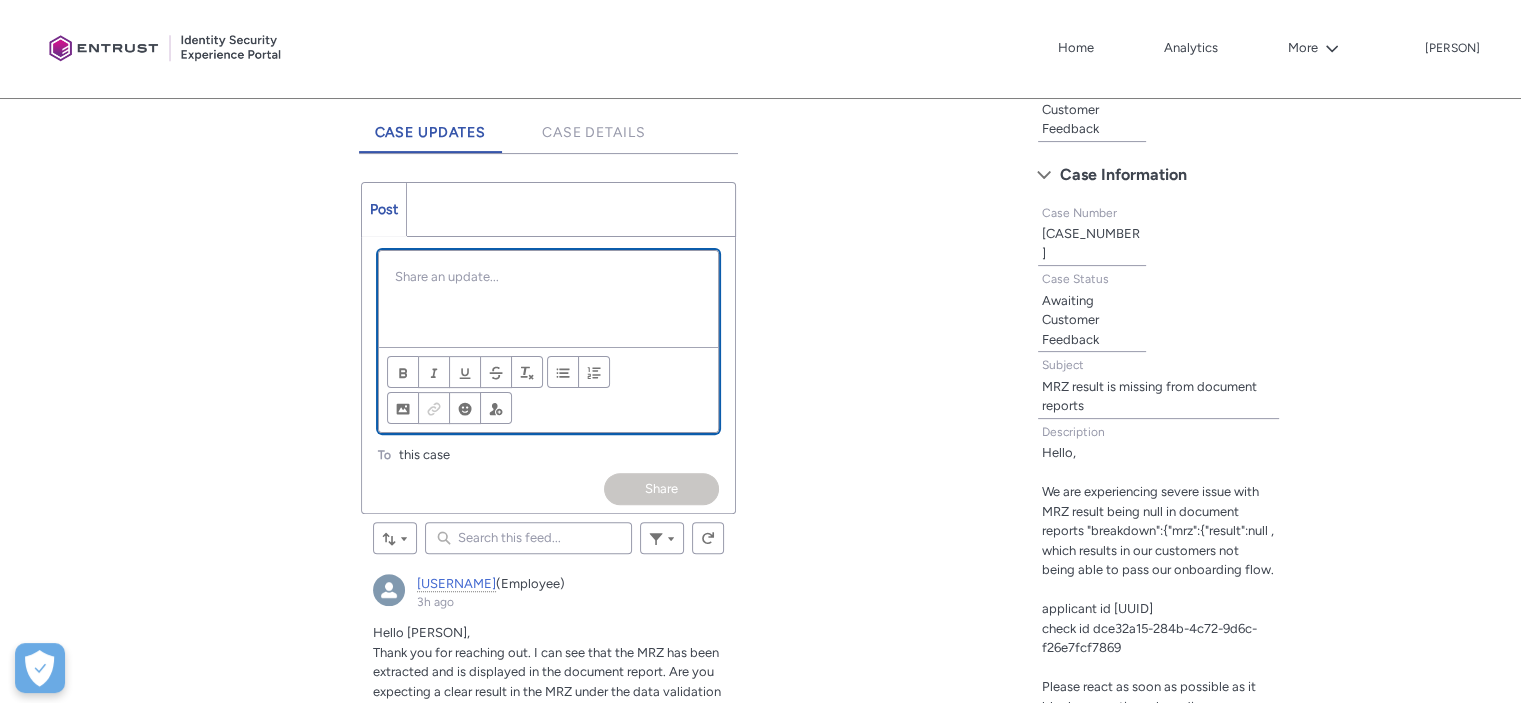 scroll, scrollTop: 159, scrollLeft: 0, axis: vertical 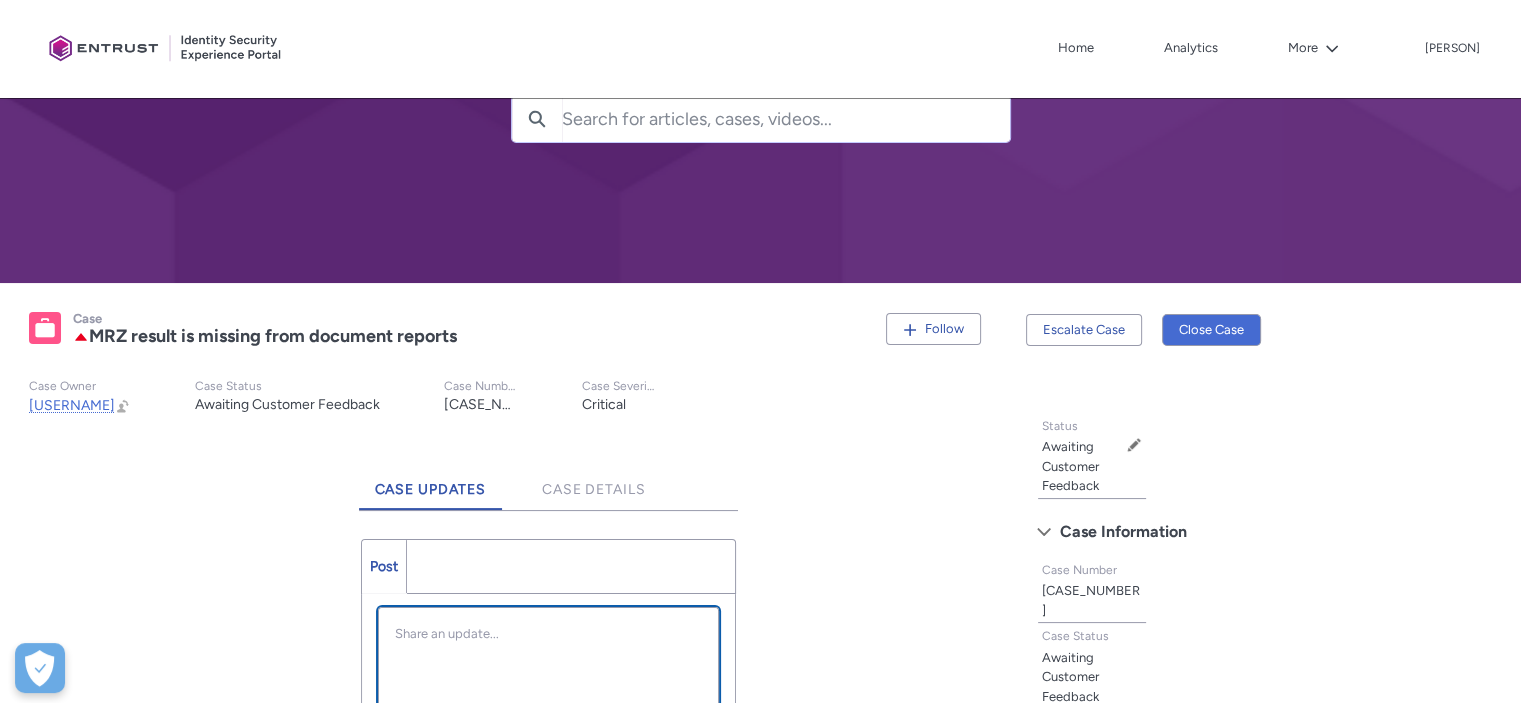 type 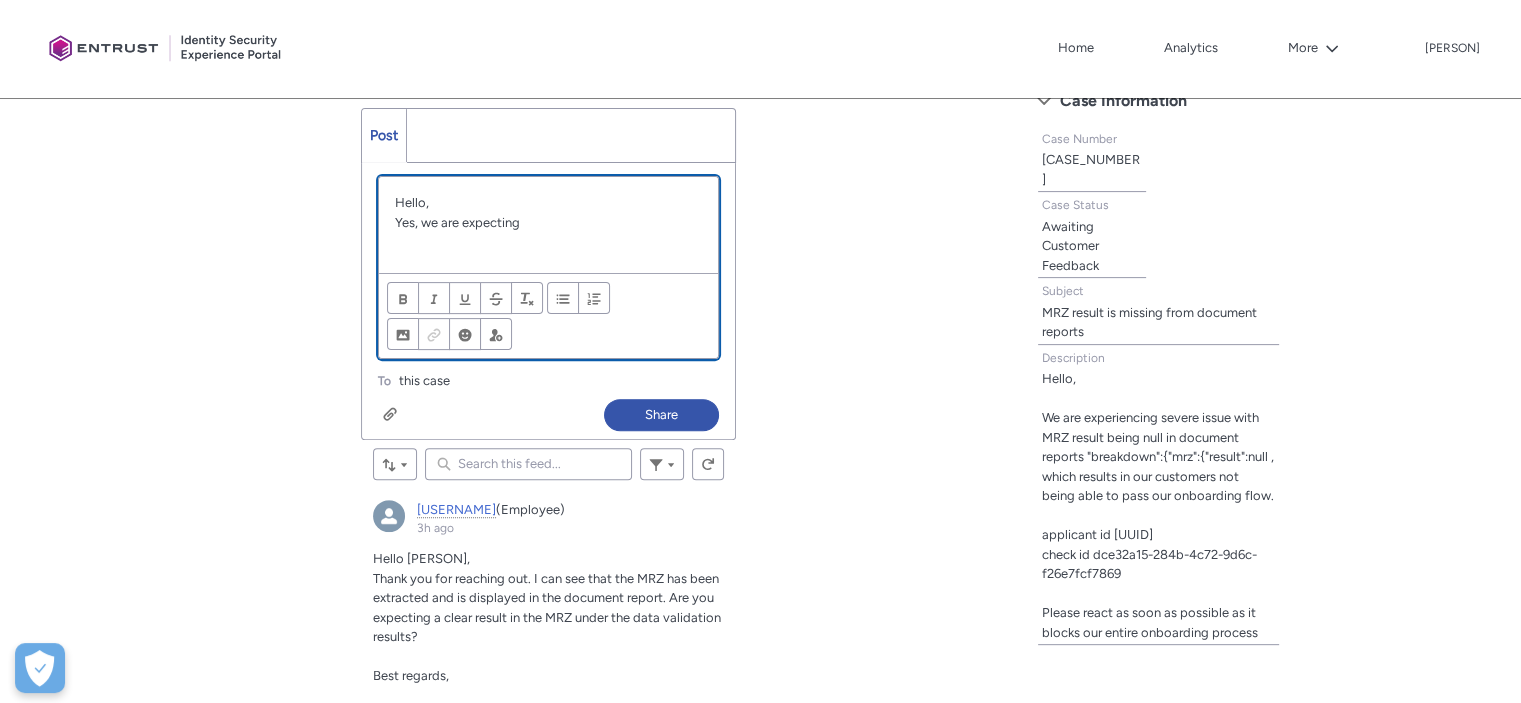 scroll, scrollTop: 591, scrollLeft: 0, axis: vertical 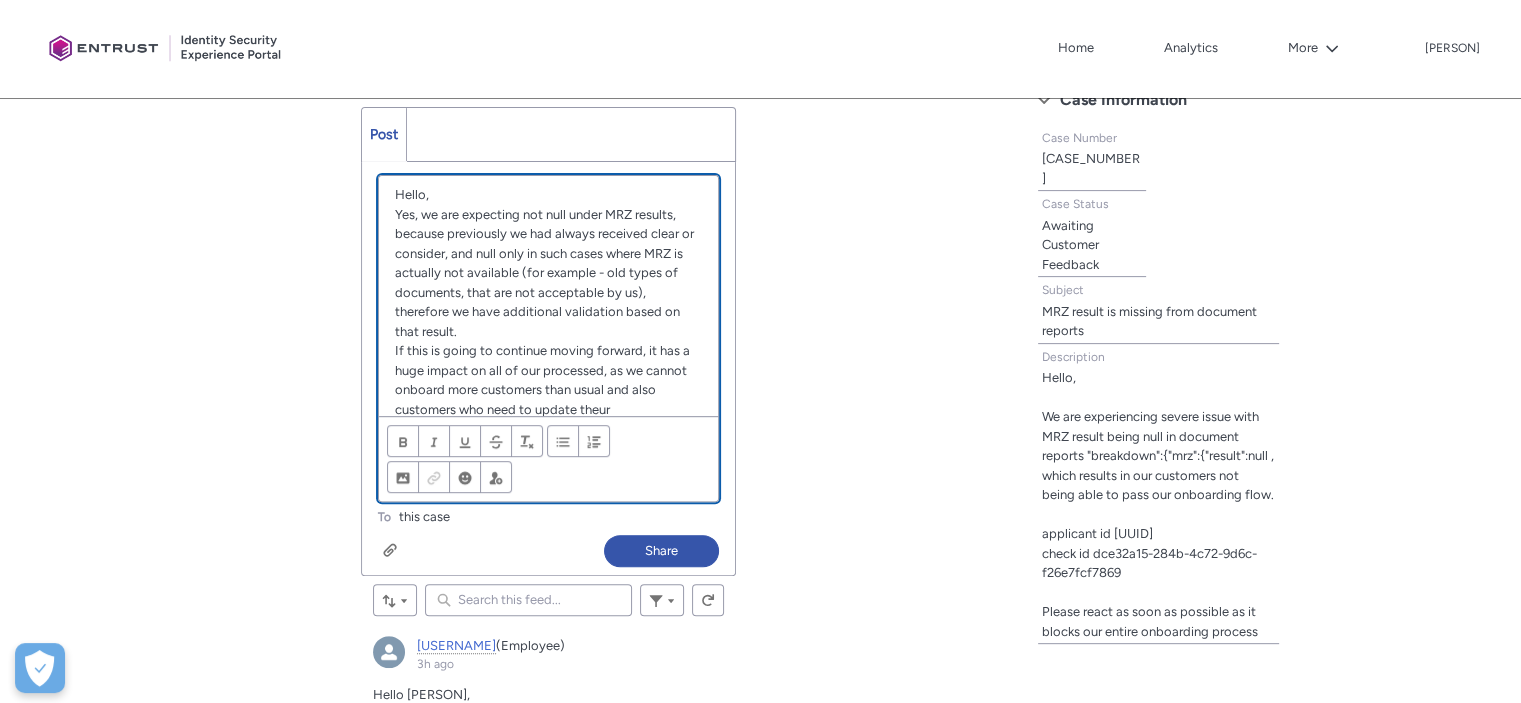 click on "If this is going to continue moving forward, it has a huge impact on all of our processed, as we cannot onboard more customers than usual and also customers who need to update theur" at bounding box center [549, 380] 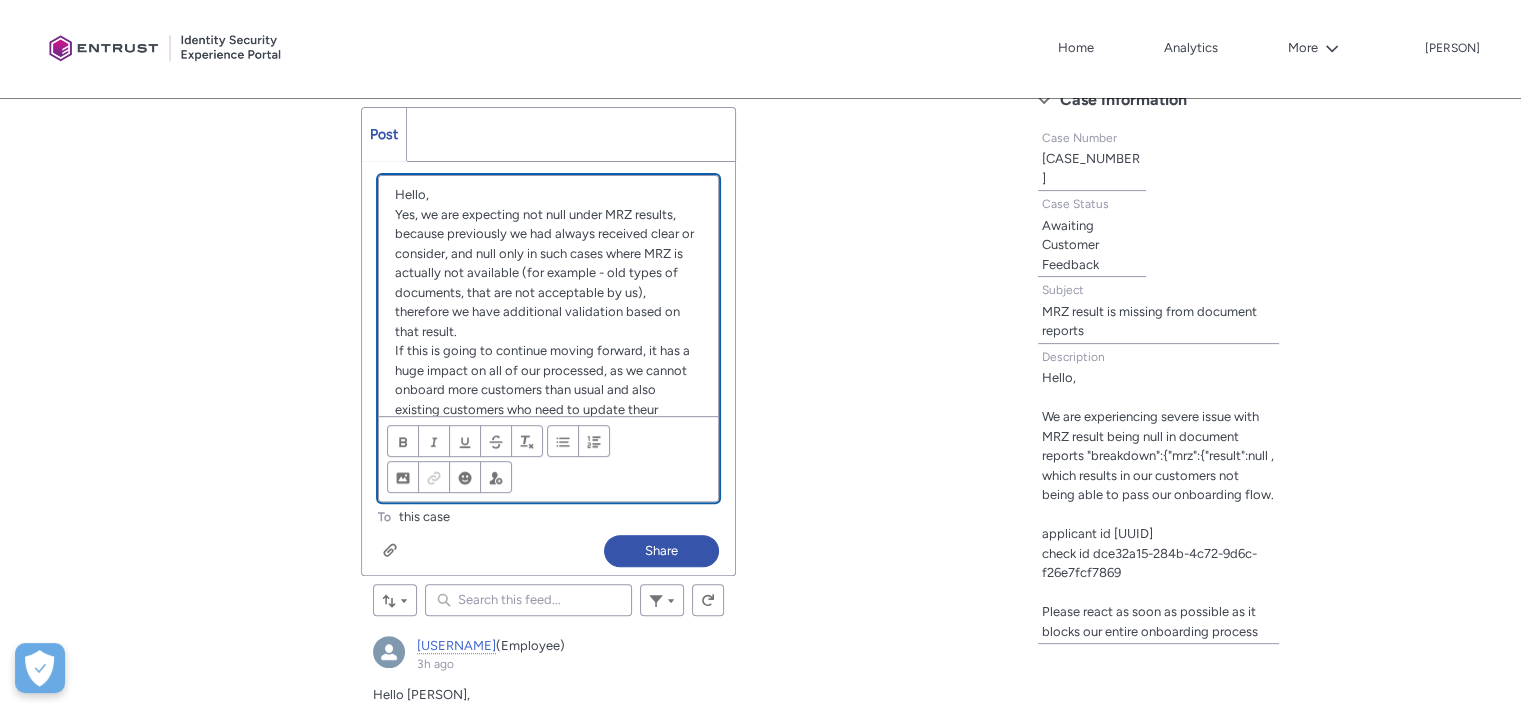 click on "Hello,  Yes, we are expecting not null under MRZ results, because previously we had always received clear or consider, and null only in such cases where MRZ is actually not available (for example - old types of documents, that are not acceptable by us), therefore we have additional validation based on that result. If this is going to continue moving forward, it has a huge impact on all of our processed, as we cannot onboard more customers than usual and also existing customers who need to update theur" at bounding box center (549, 296) 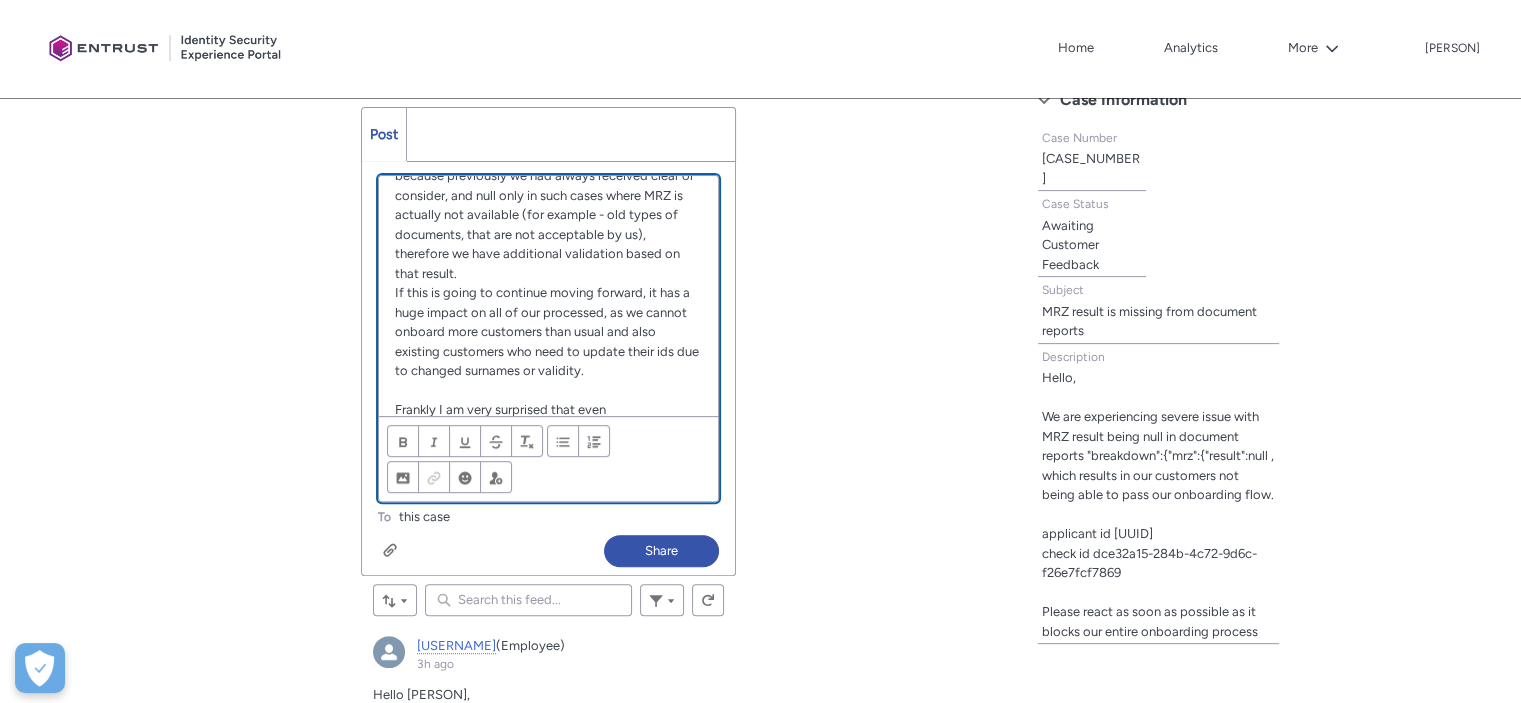 scroll, scrollTop: 85, scrollLeft: 0, axis: vertical 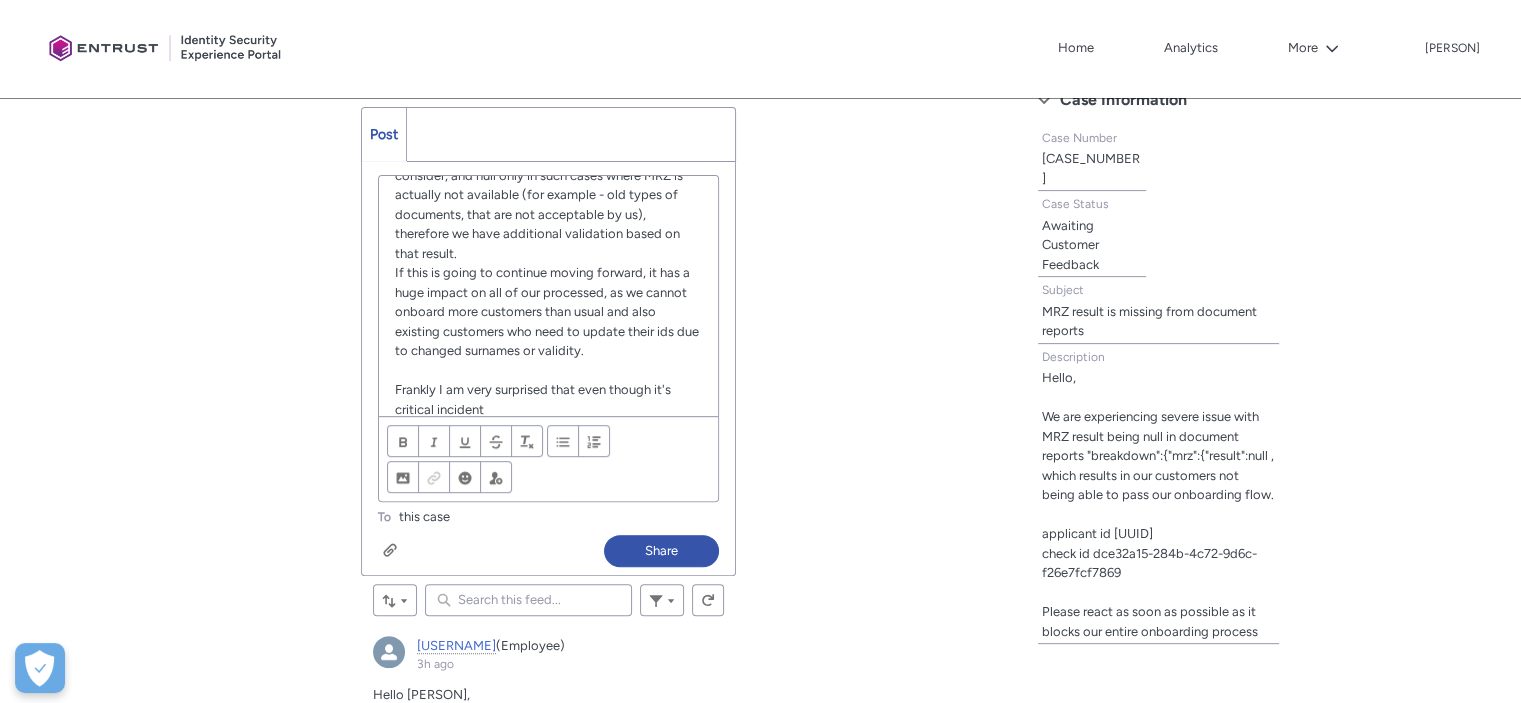 click on "Bulleted List" at bounding box center (549, 458) 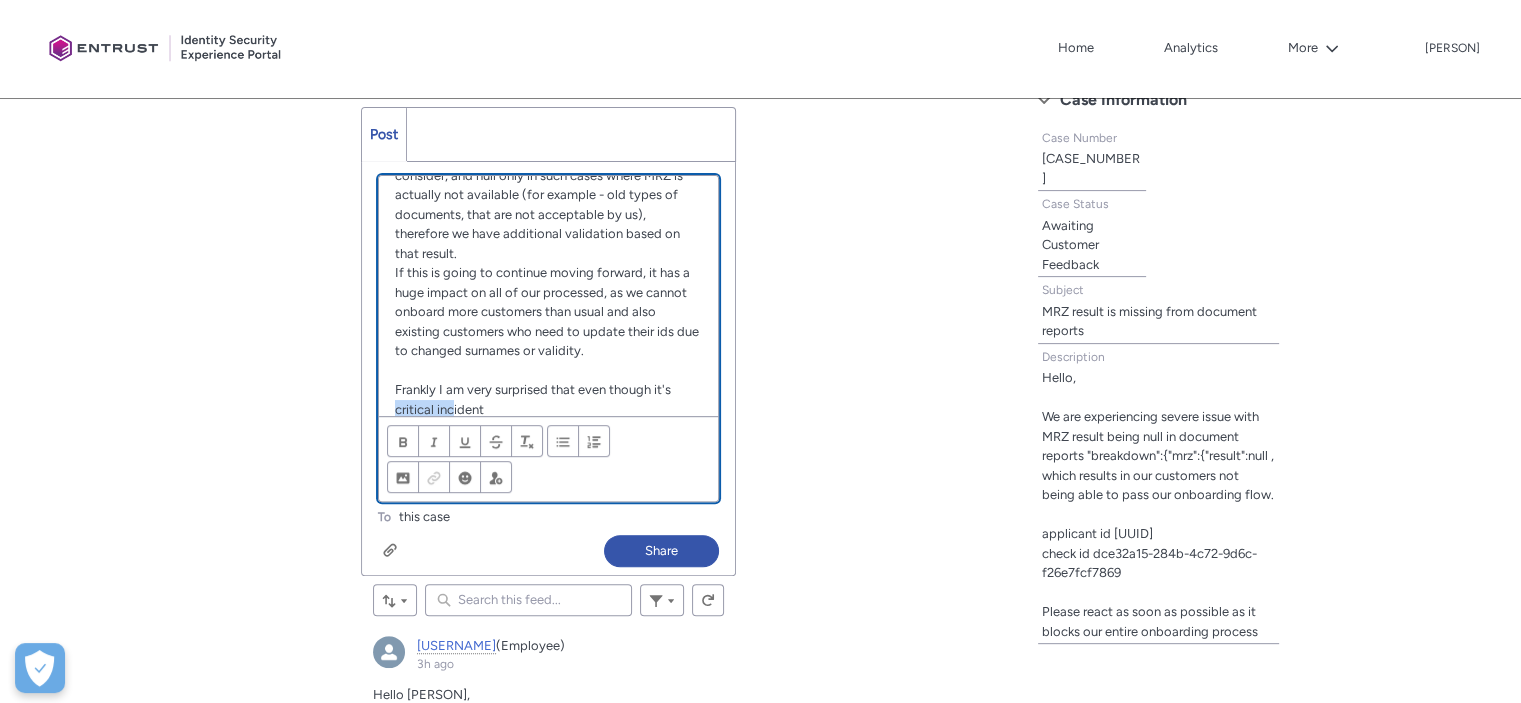 click on "Frankly I am very surprised that even though it's critical incident" at bounding box center (549, 399) 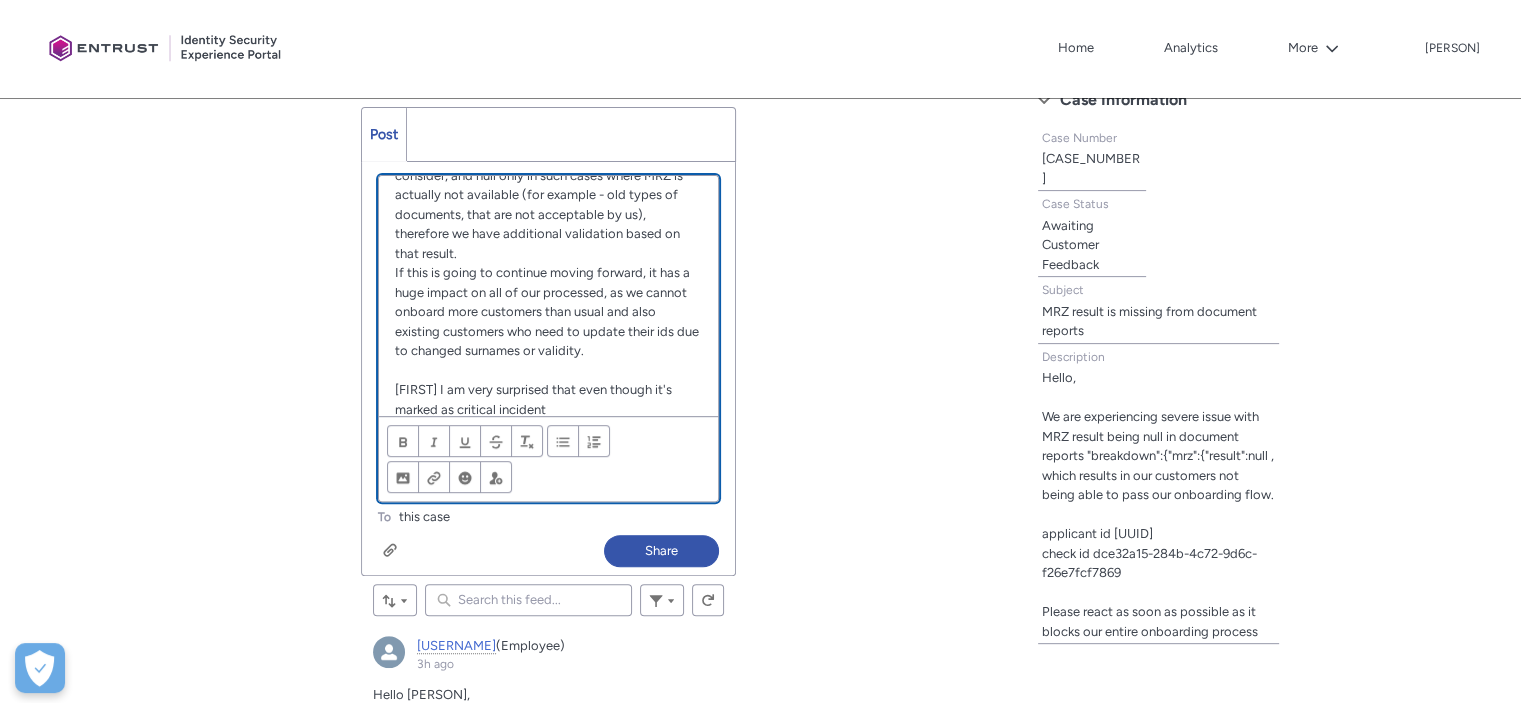 click on "[FIRST] I am very surprised that even though it's marked as critical incident" at bounding box center (549, 399) 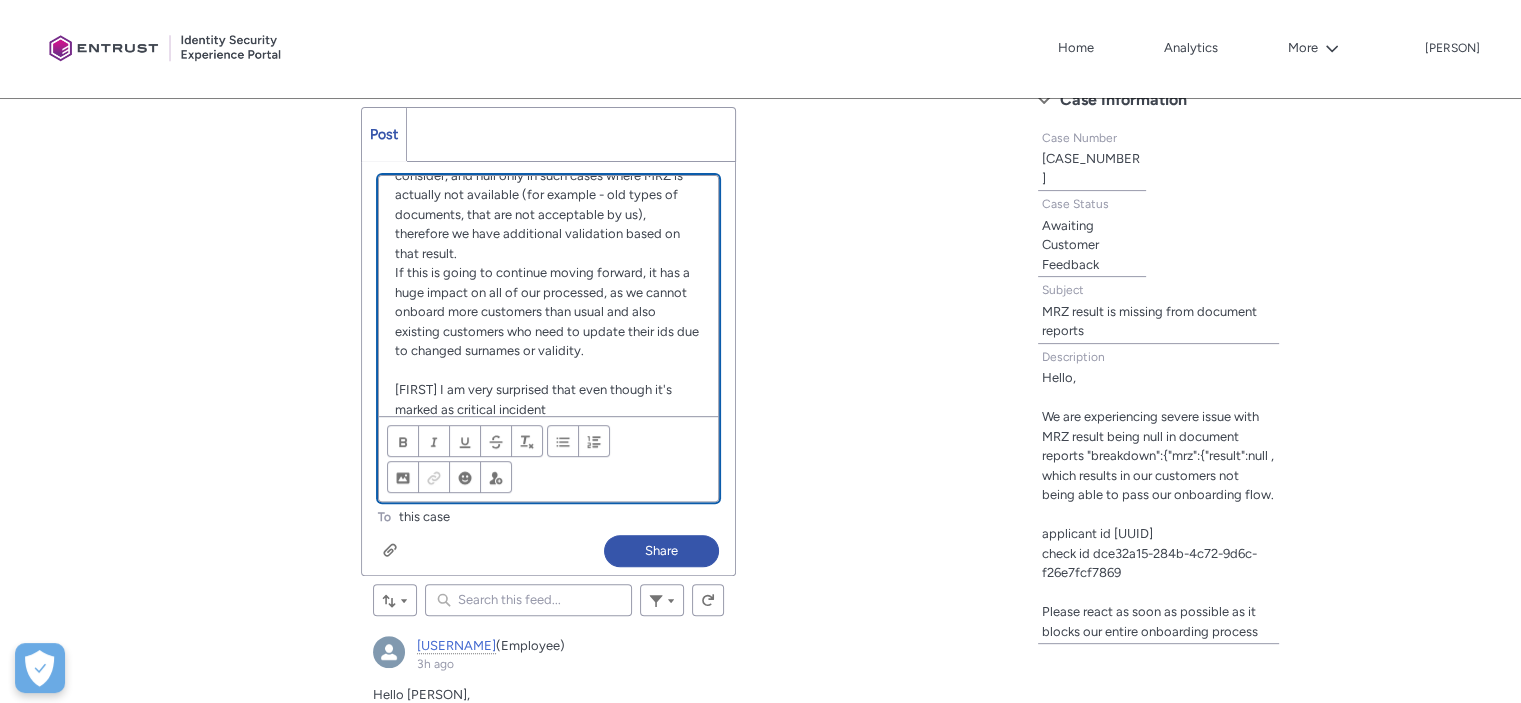 scroll, scrollTop: 104, scrollLeft: 0, axis: vertical 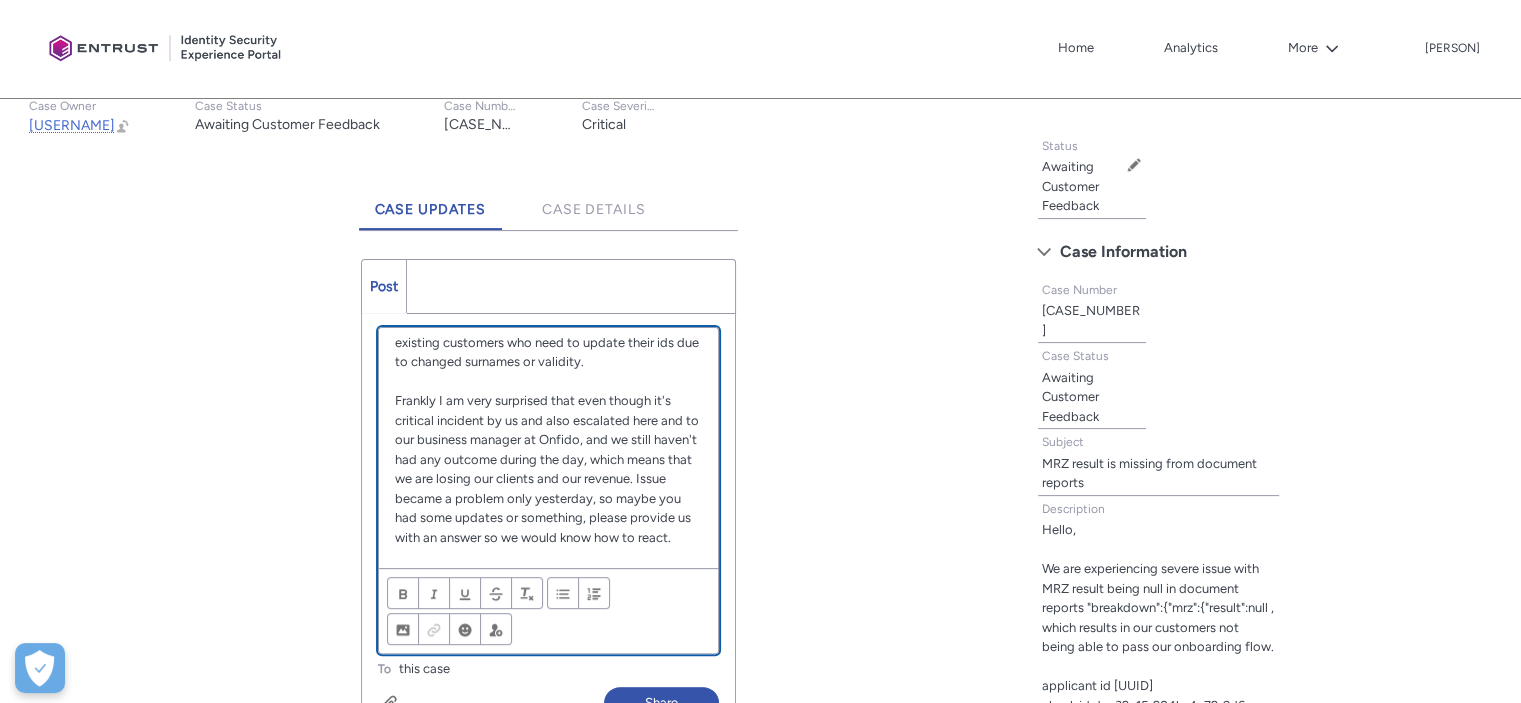 click on "Frankly I am very surprised that even though it's critical incident by us and also escalated here and to our business manager at Onfido, and we still haven't had any outcome during the day, which means that we are losing our clients and our revenue. Issue became a problem only yesterday, so maybe you had some updates or something, please provide us with an answer so we would know how to react." at bounding box center [549, 469] 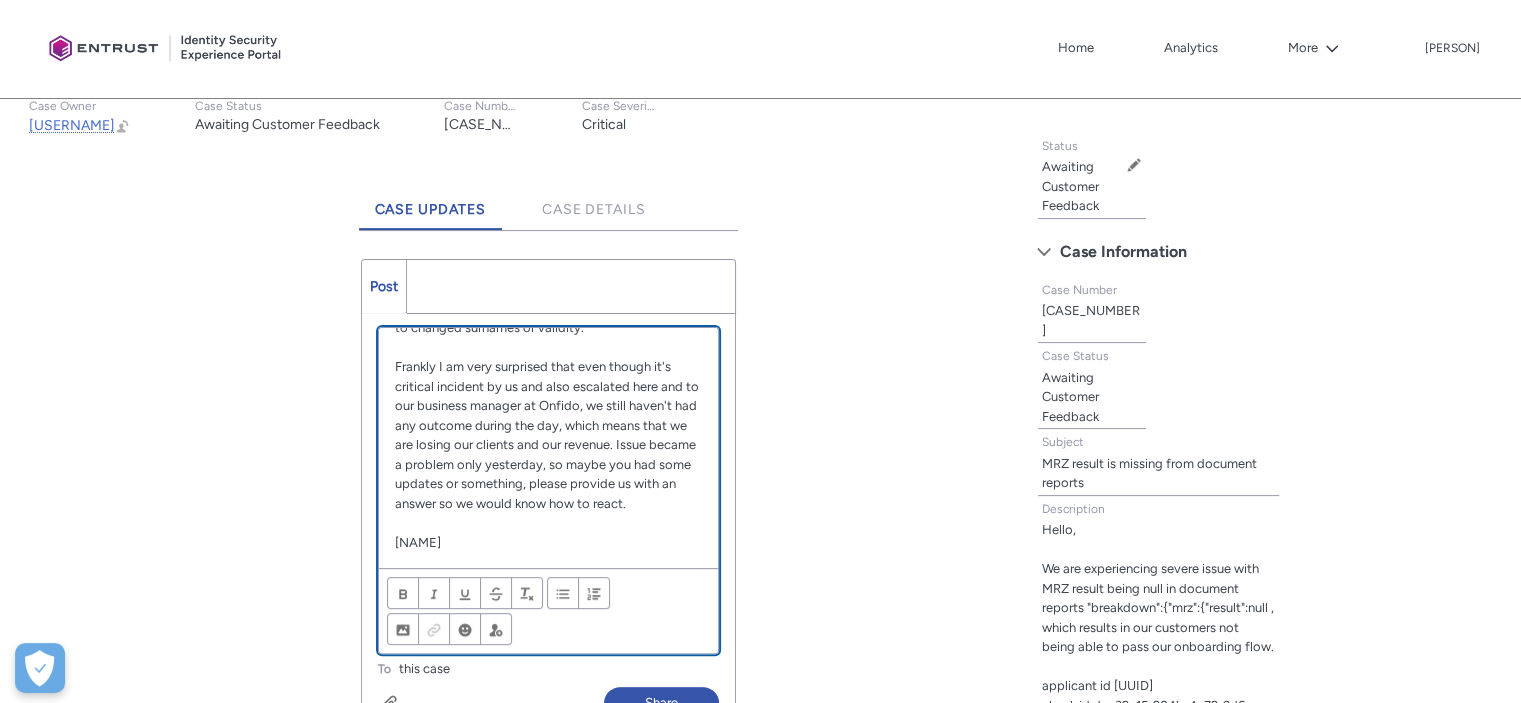 scroll, scrollTop: 266, scrollLeft: 0, axis: vertical 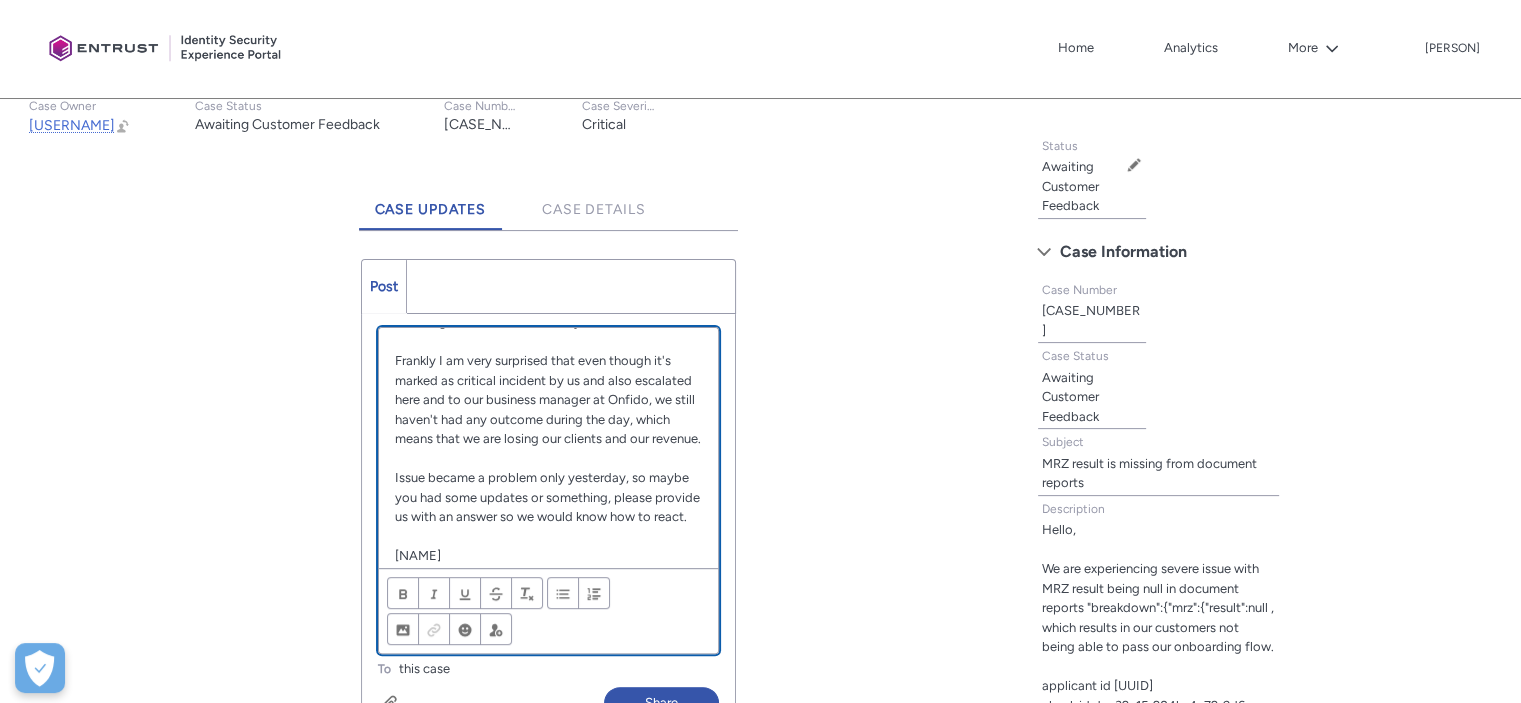 click on "Issue became a problem only yesterday, so maybe you had some updates or something, please provide us with an answer so we would know how to react." at bounding box center [549, 497] 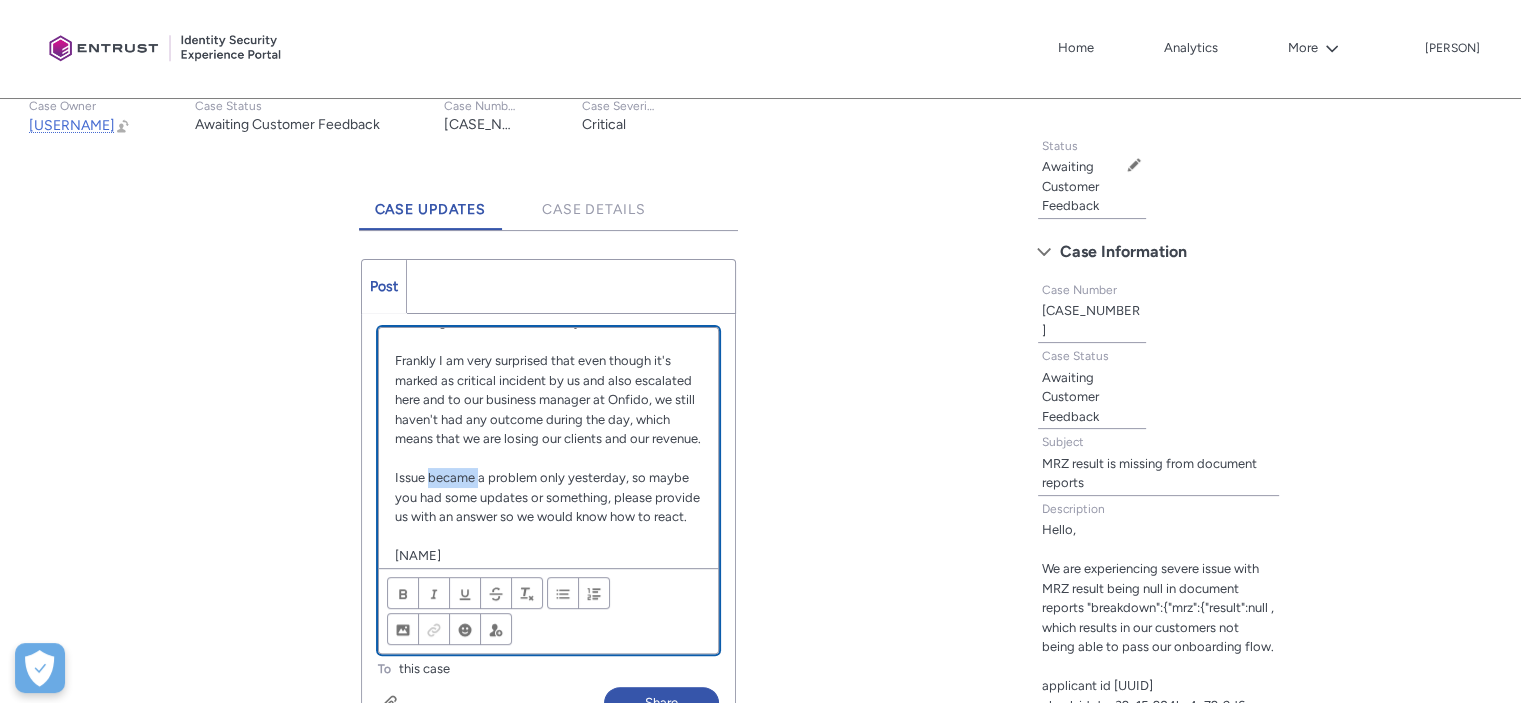 click on "Issue became a problem only yesterday, so maybe you had some updates or something, please provide us with an answer so we would know how to react." at bounding box center [549, 497] 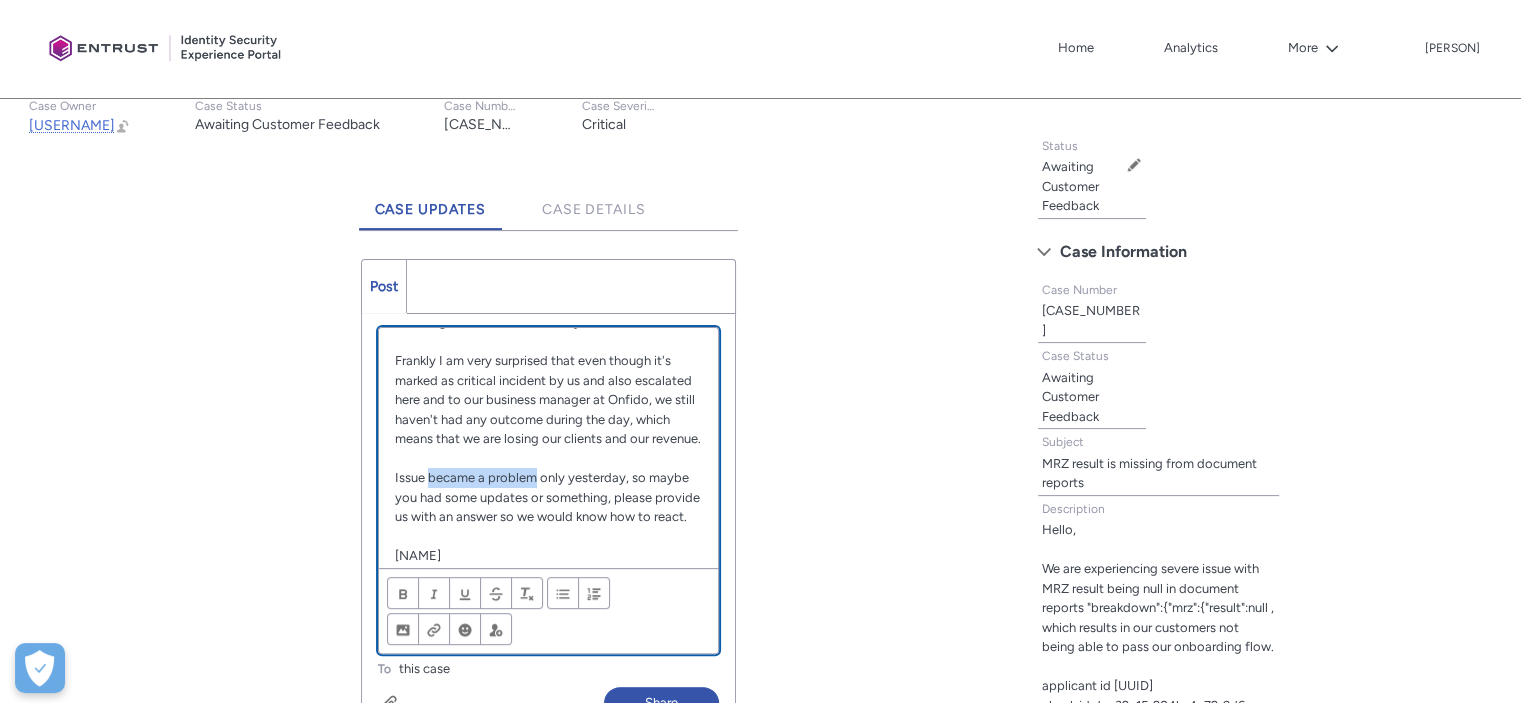 drag, startPoint x: 535, startPoint y: 494, endPoint x: 426, endPoint y: 493, distance: 109.004585 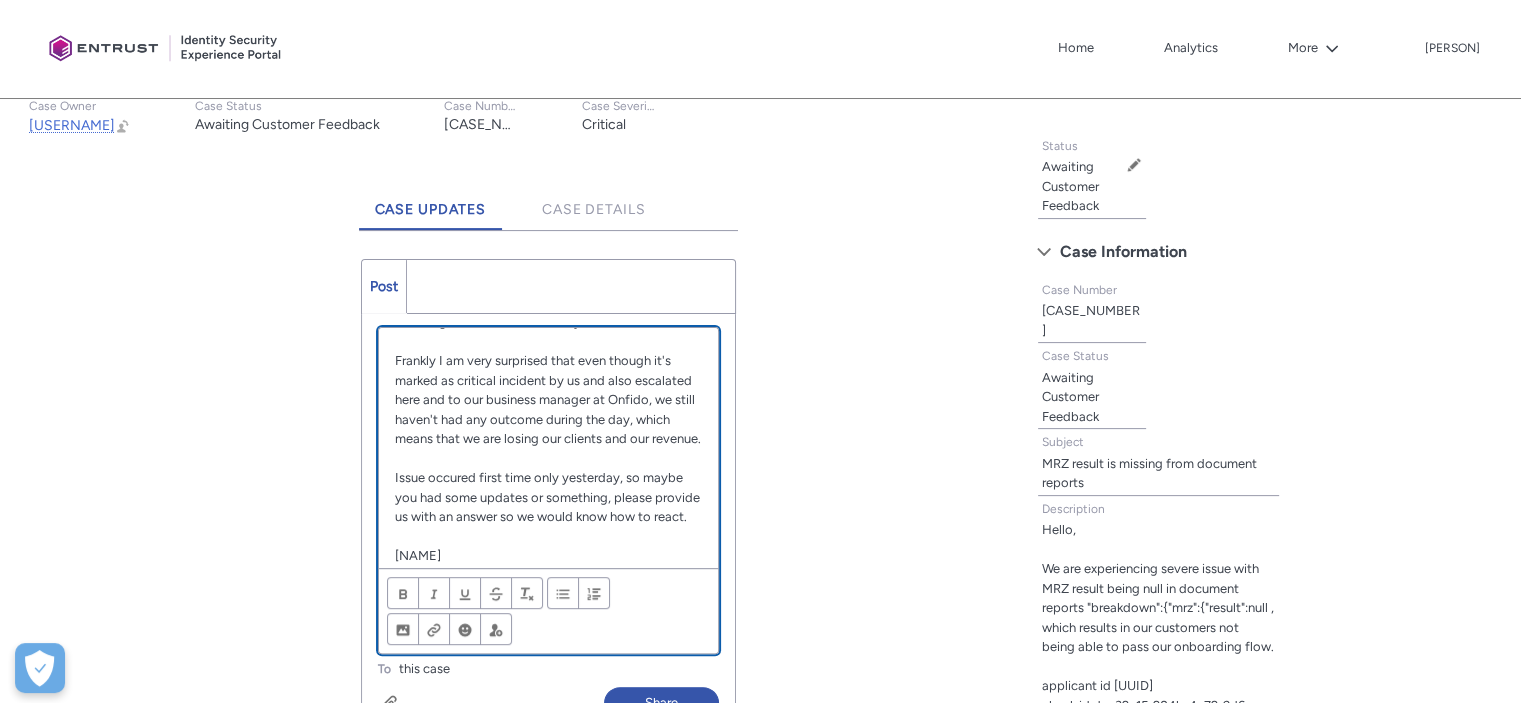 click on "Issue occured first time only yesterday, so maybe you had some updates or something, please provide us with an answer so we would know how to react." at bounding box center [549, 497] 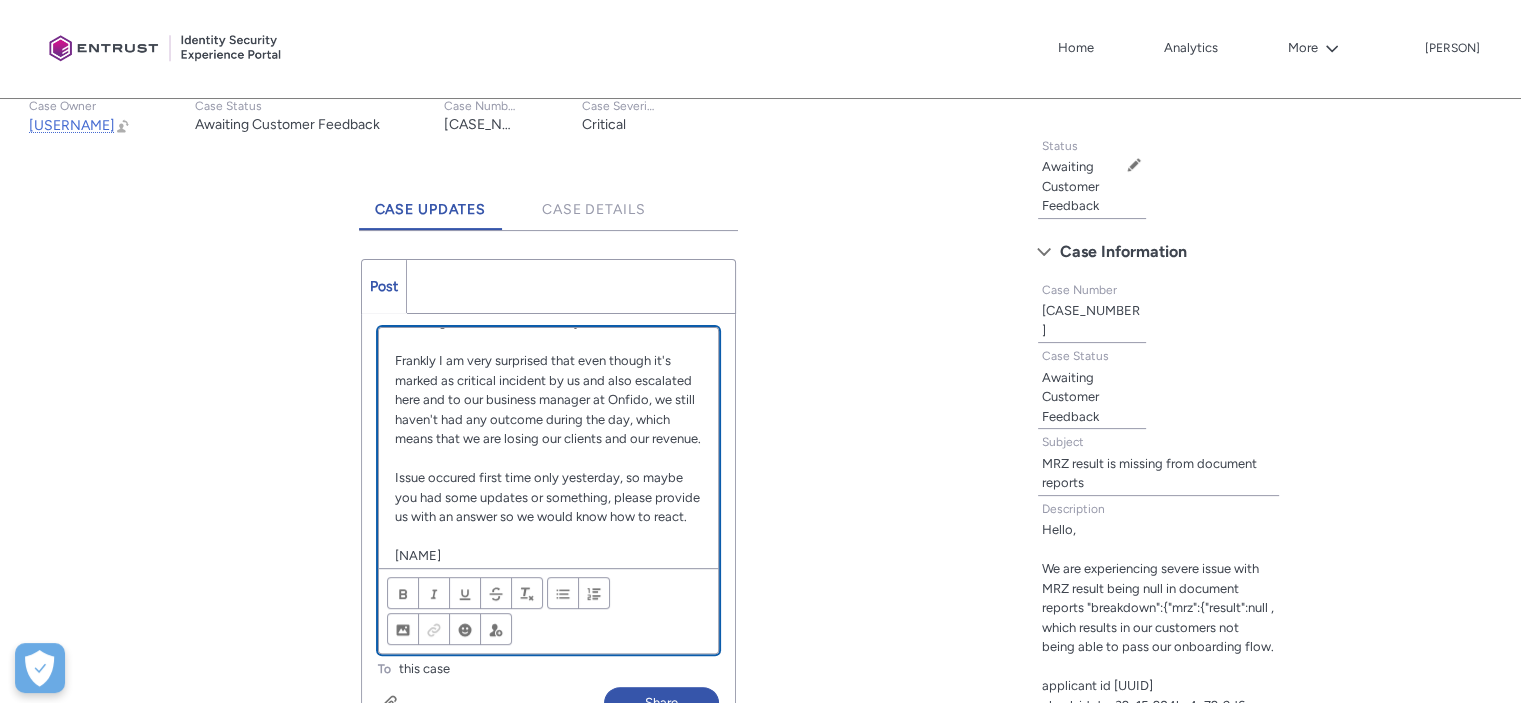 click on "Issue occured first time only yesterday, so maybe you had some updates or something, please provide us with an answer so we would know how to react." at bounding box center [549, 497] 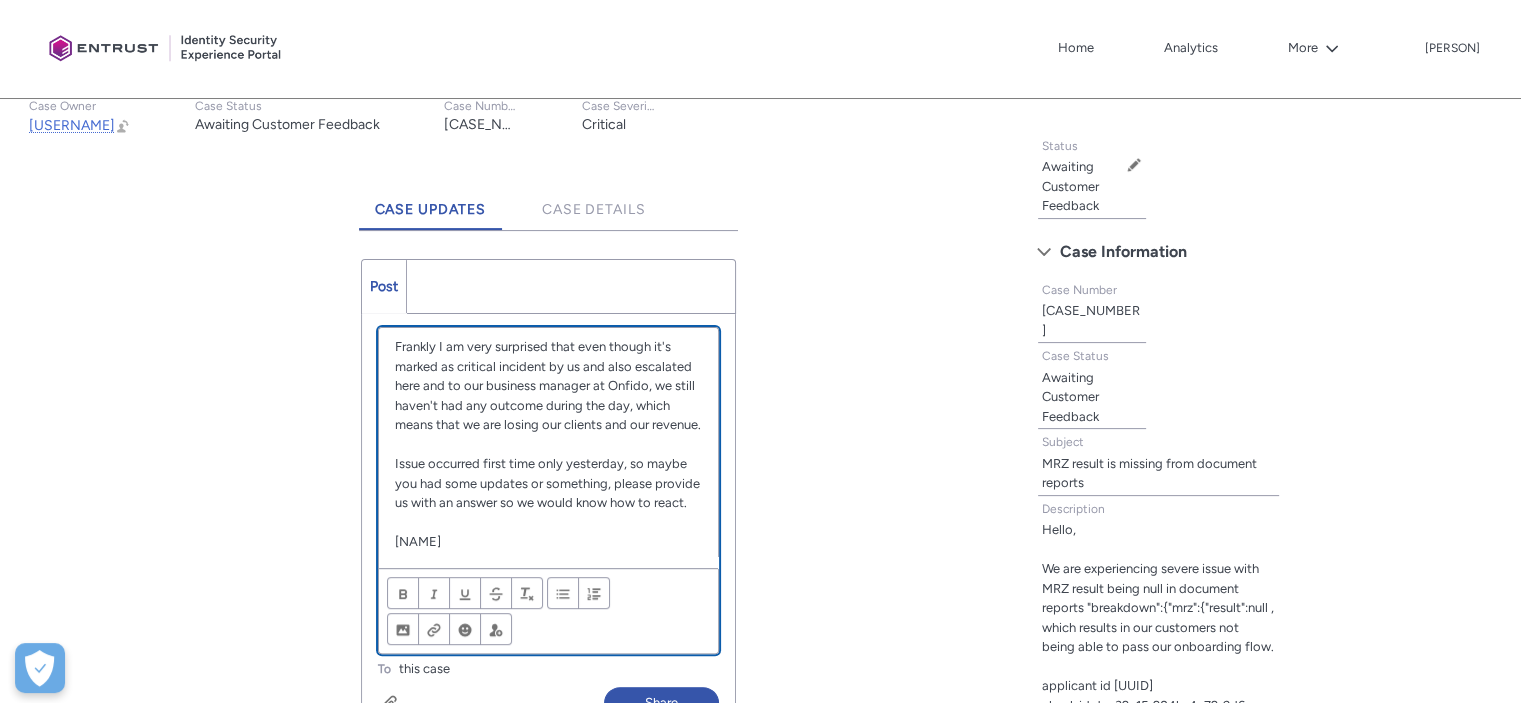 scroll, scrollTop: 318, scrollLeft: 0, axis: vertical 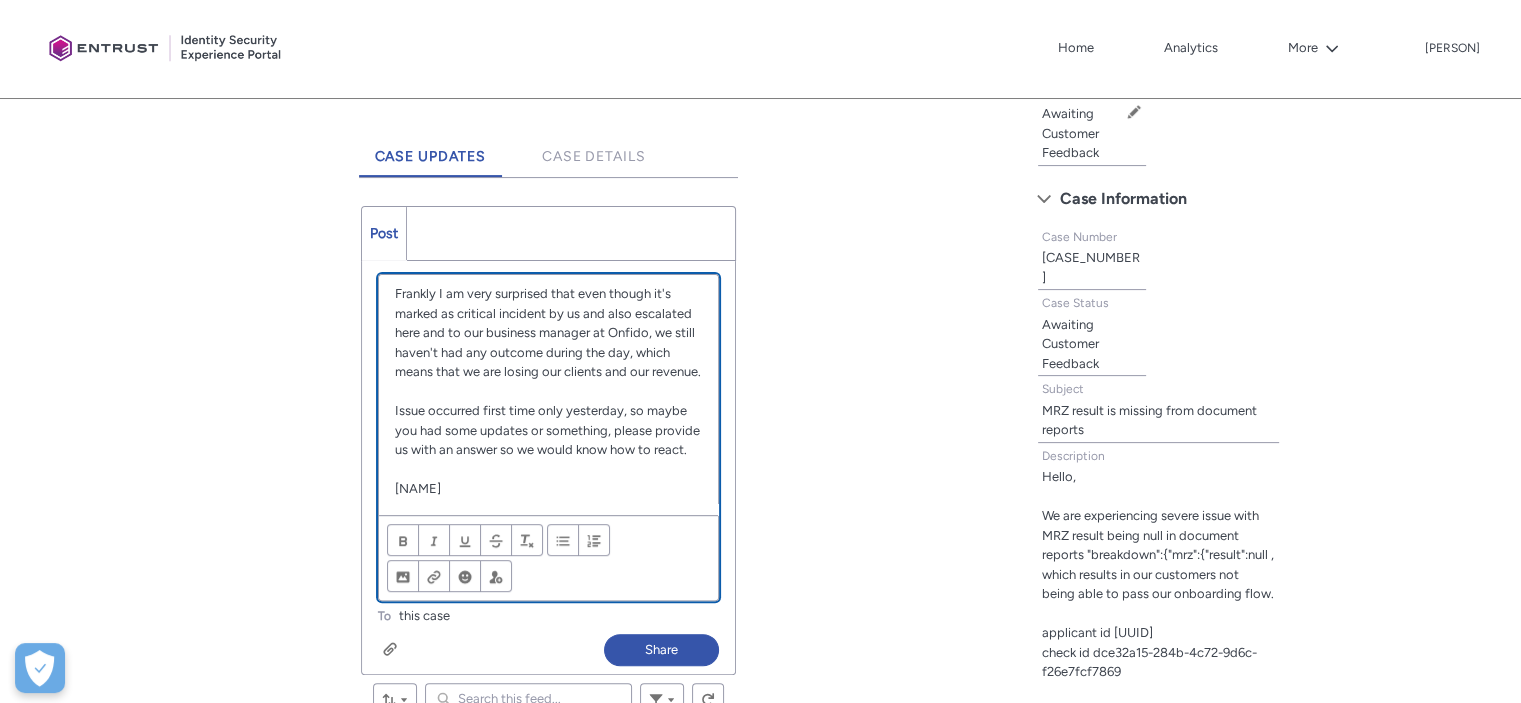 click on "Issue occurred first time only yesterday, so maybe you had some updates or something, please provide us with an answer so we would know how to react." at bounding box center (549, 430) 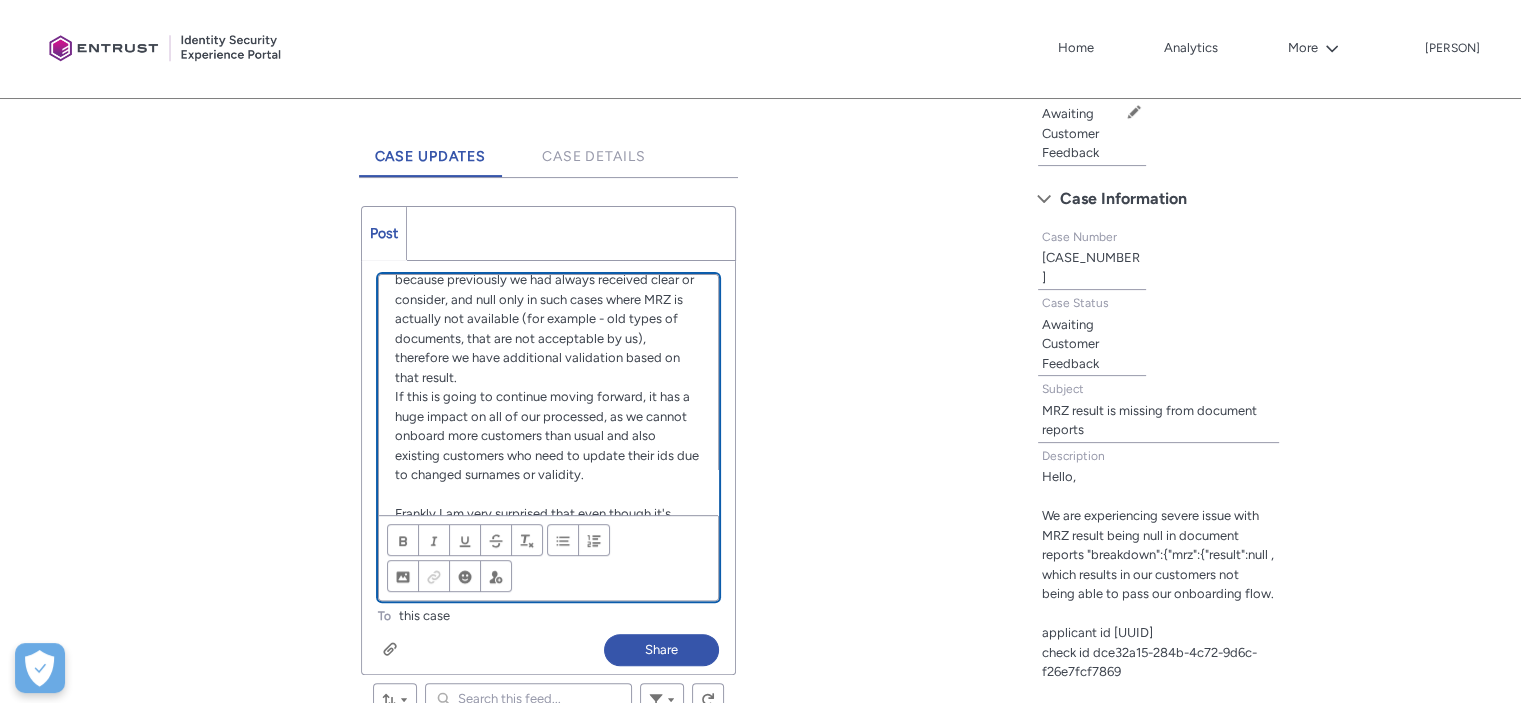 scroll, scrollTop: 60, scrollLeft: 0, axis: vertical 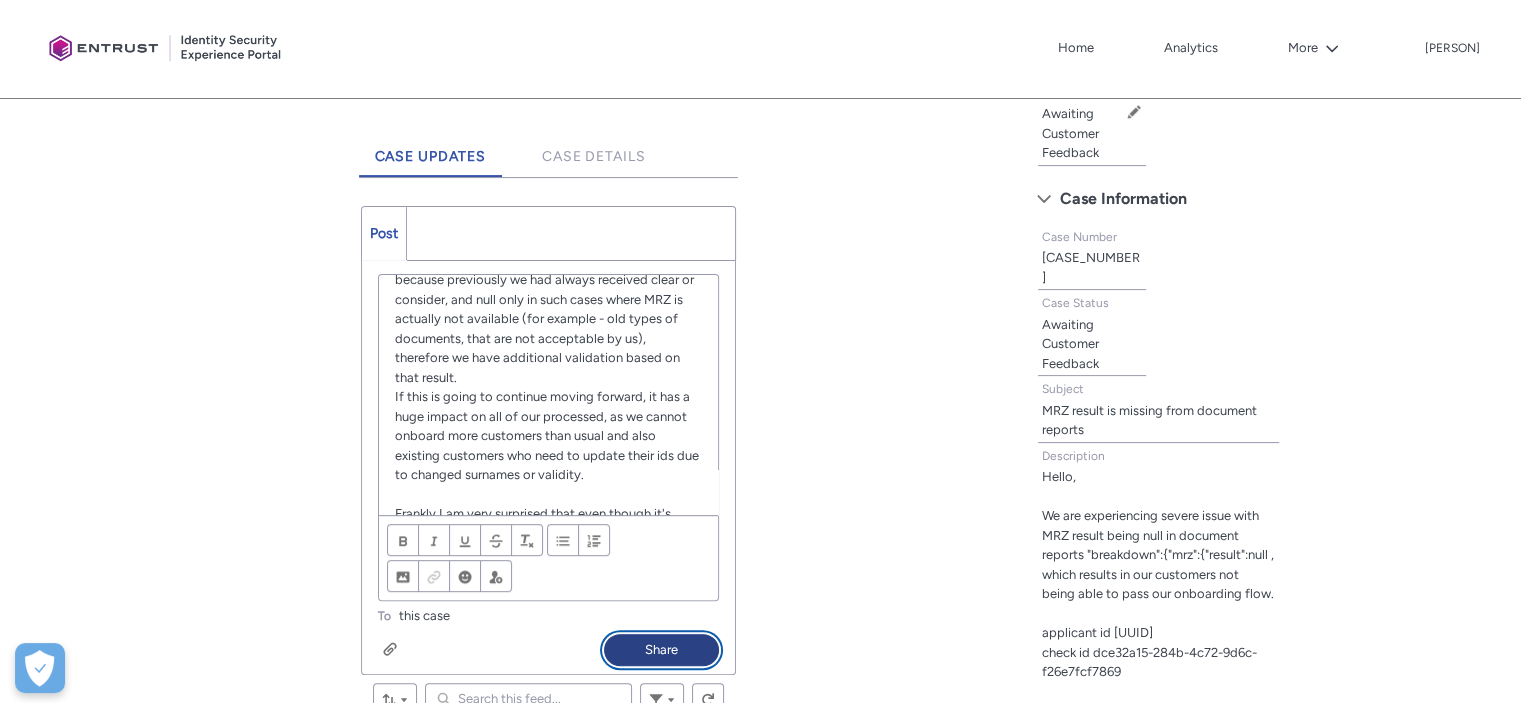 click on "Share" at bounding box center (661, 650) 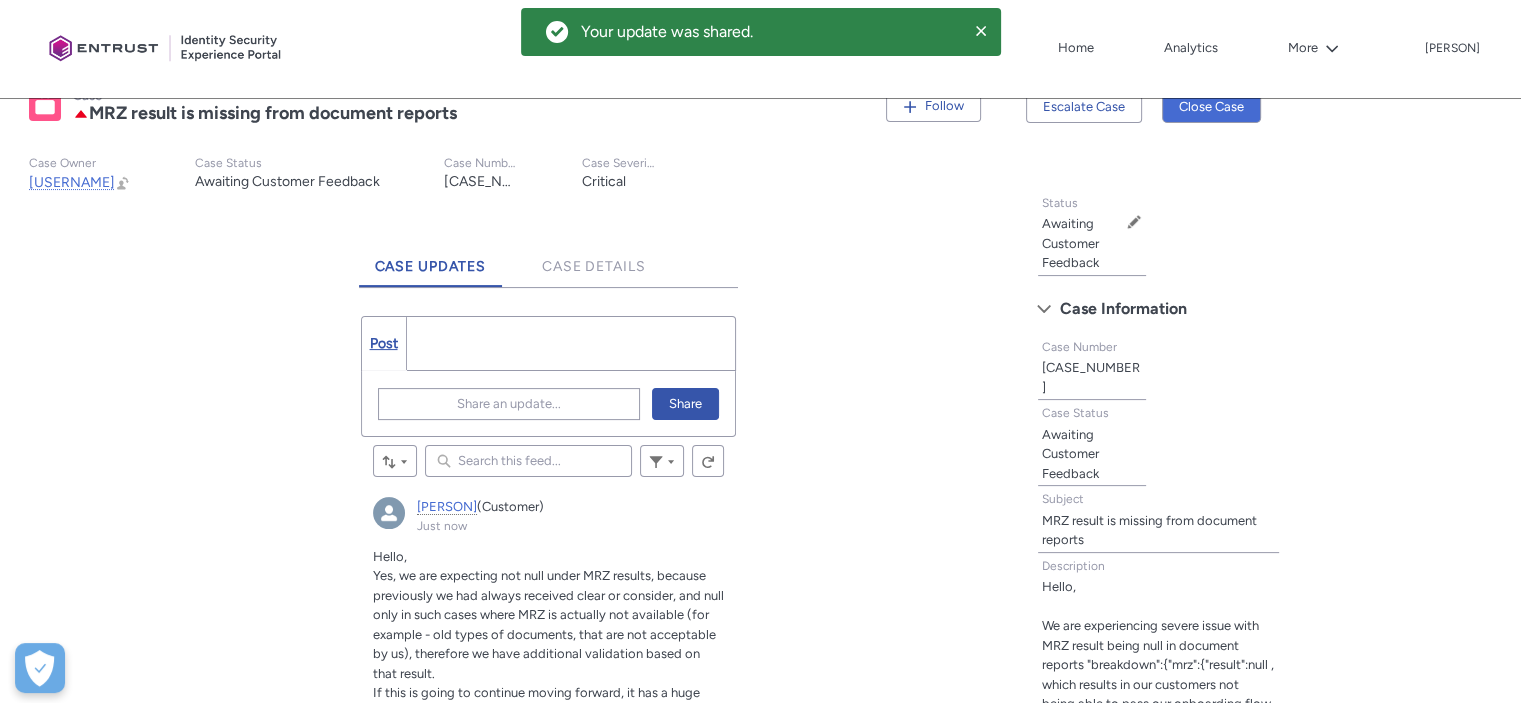 scroll, scrollTop: 384, scrollLeft: 0, axis: vertical 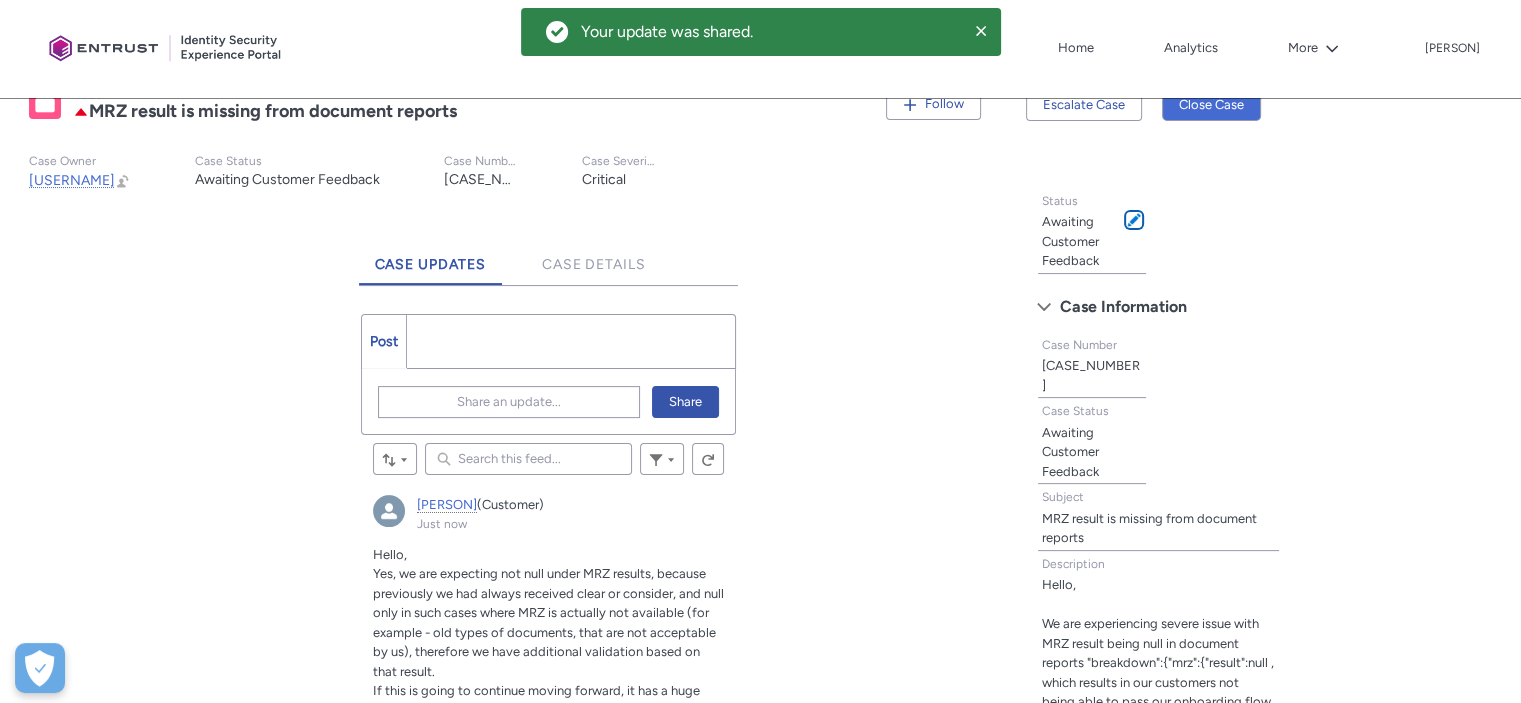 click at bounding box center (1134, 220) 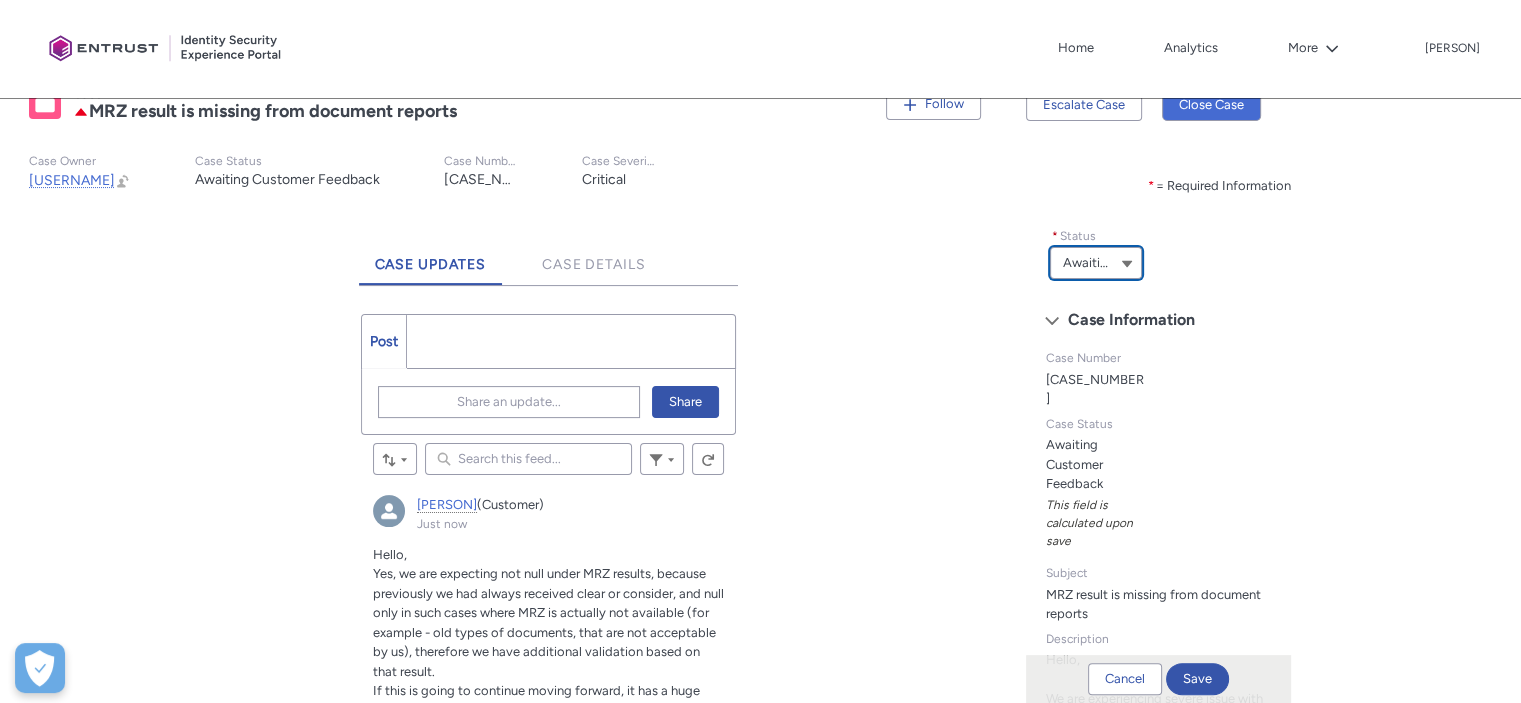 click on "Awaiting Customer Feedback" at bounding box center (1086, 263) 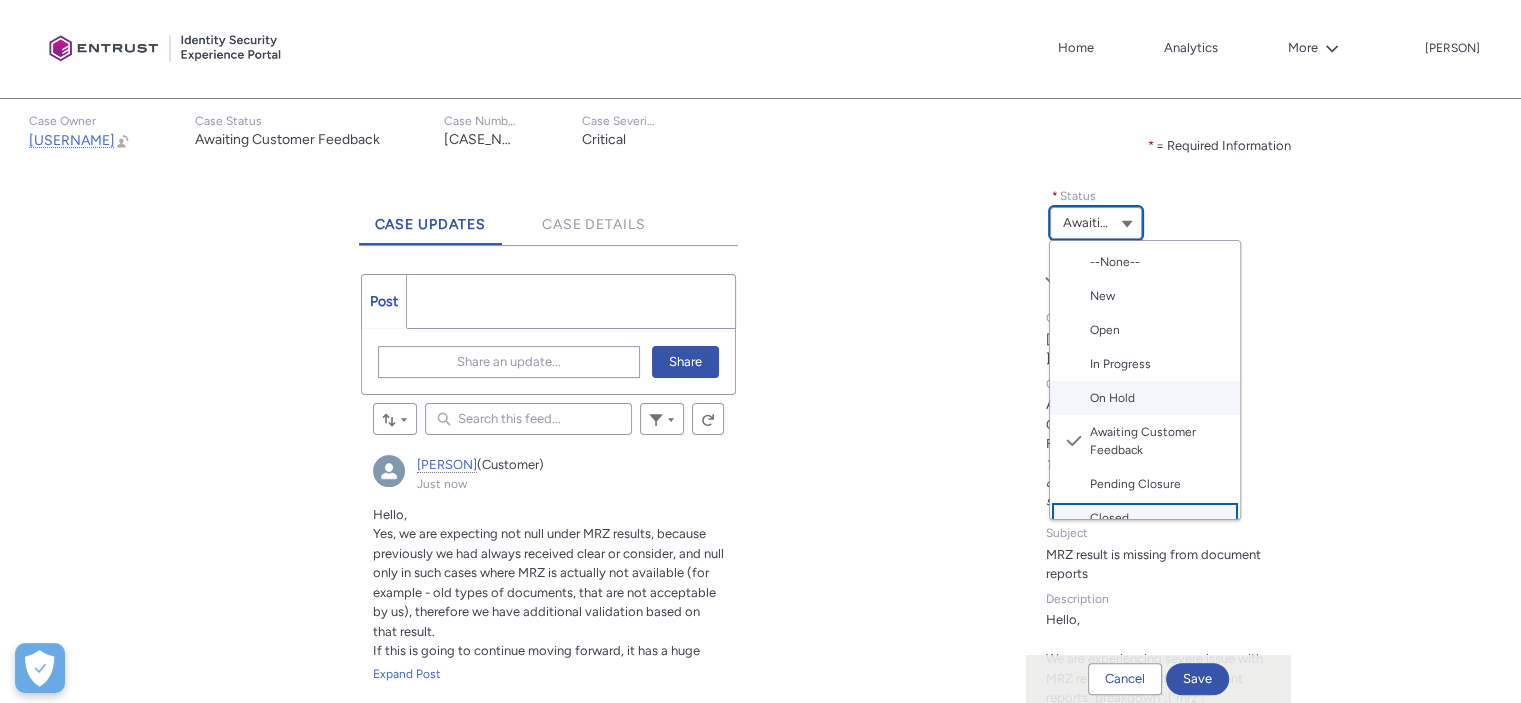scroll, scrollTop: 423, scrollLeft: 0, axis: vertical 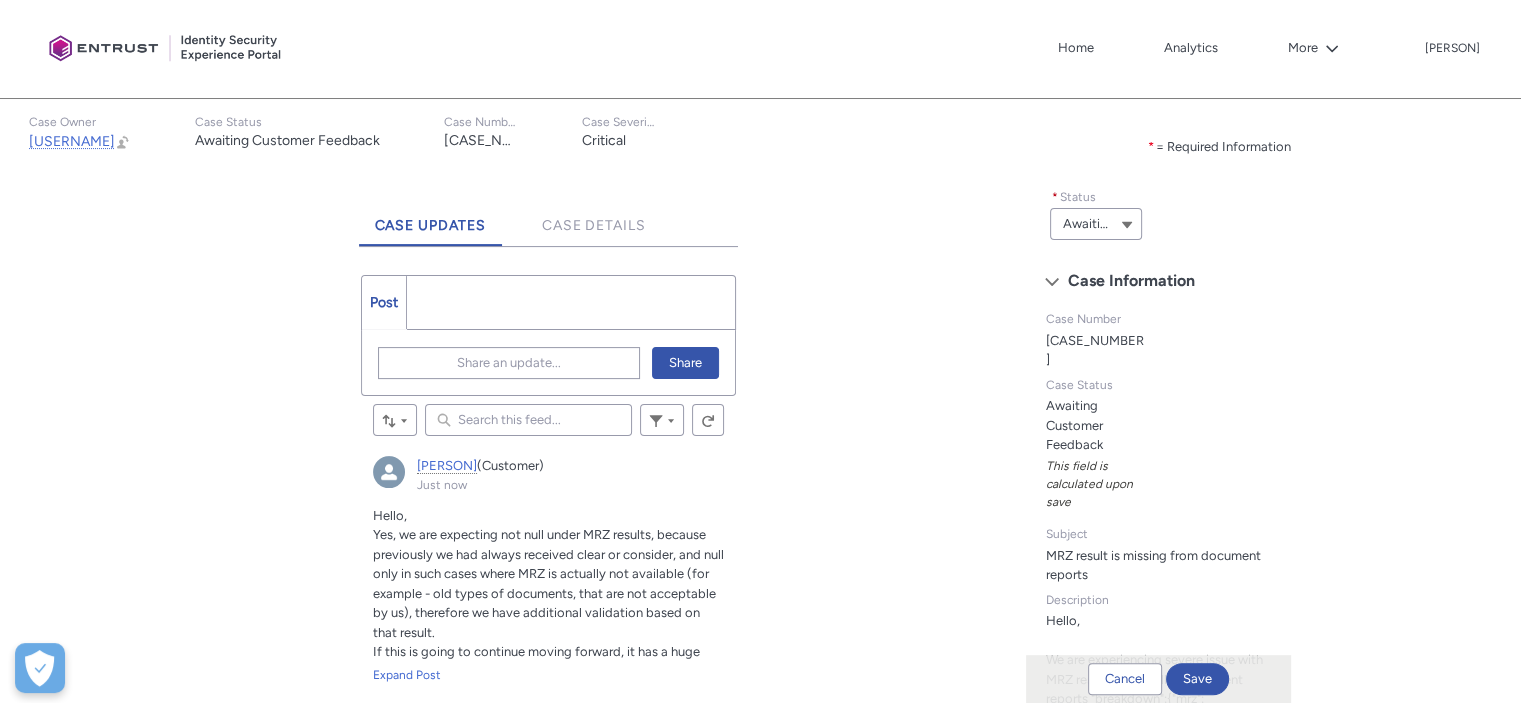 click on "Tabs *  = Required Information * Status Awaiting Customer Feedback --None-- New Open In Progress On Hold Awaiting Customer Feedback Pending Closure Closed Delete Merged Case Information Case Number 00336359 Case Status Awaiting Customer Feedback This field is calculated upon save Subject MRZ result is missing from document reports Description Hello,  We are experiencing severe issue with MRZ result being null in document reports "breakdown":{"mrz":{"result":null , which results in our customers not being able to pass our onboarding flow. applicant id [UUID] check id [UUID] Please react as soon as possible as it blocks our entire onboarding process Cancel Save" at bounding box center [1267, 564] 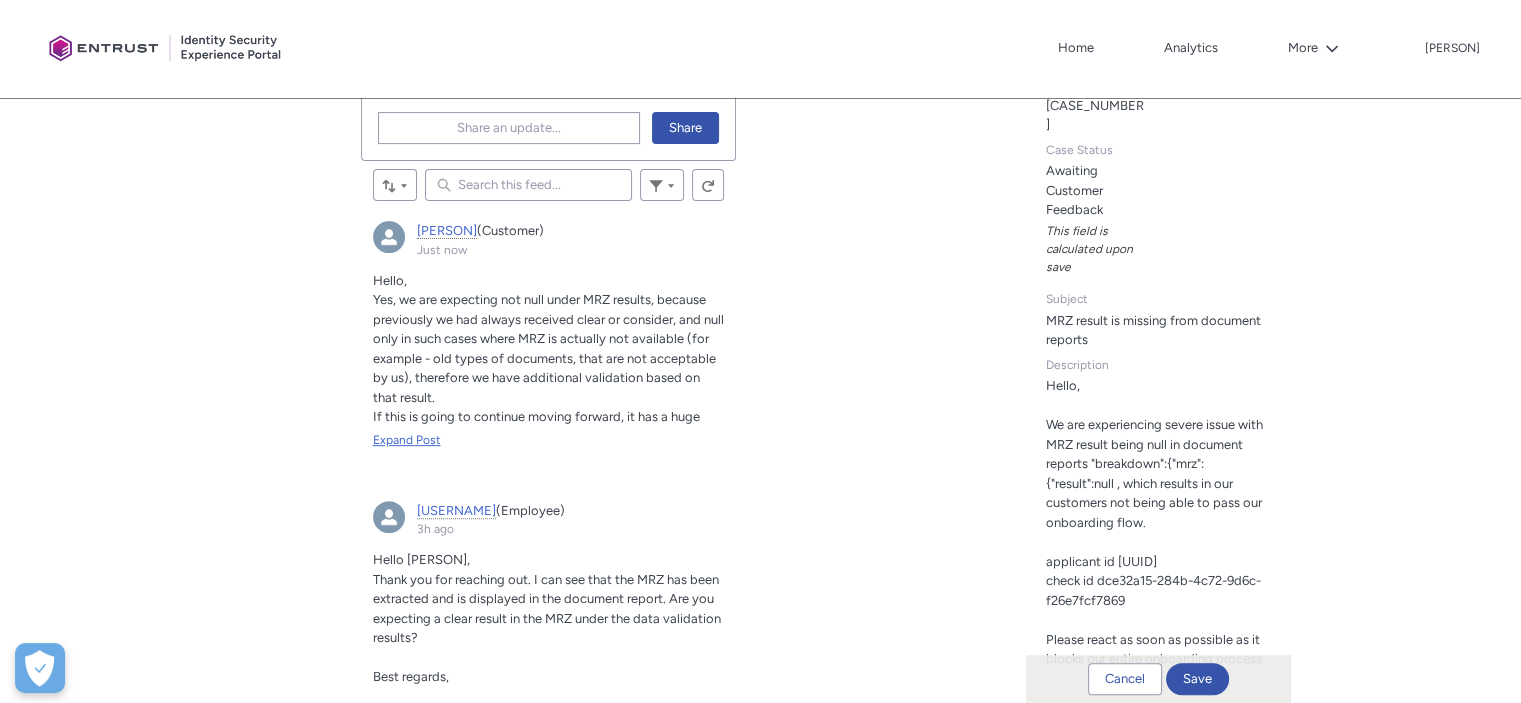 scroll, scrollTop: 659, scrollLeft: 0, axis: vertical 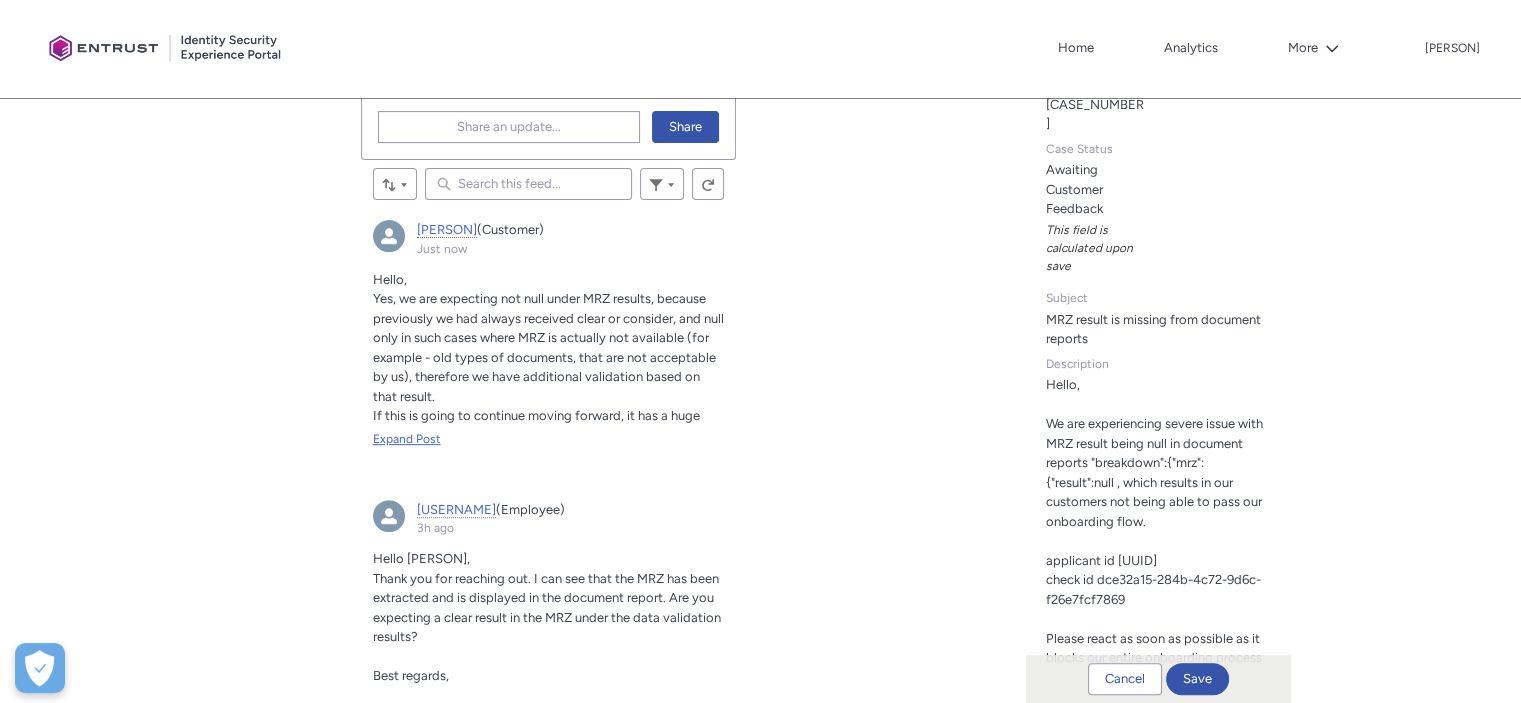 click on "Expand Post" at bounding box center (549, 439) 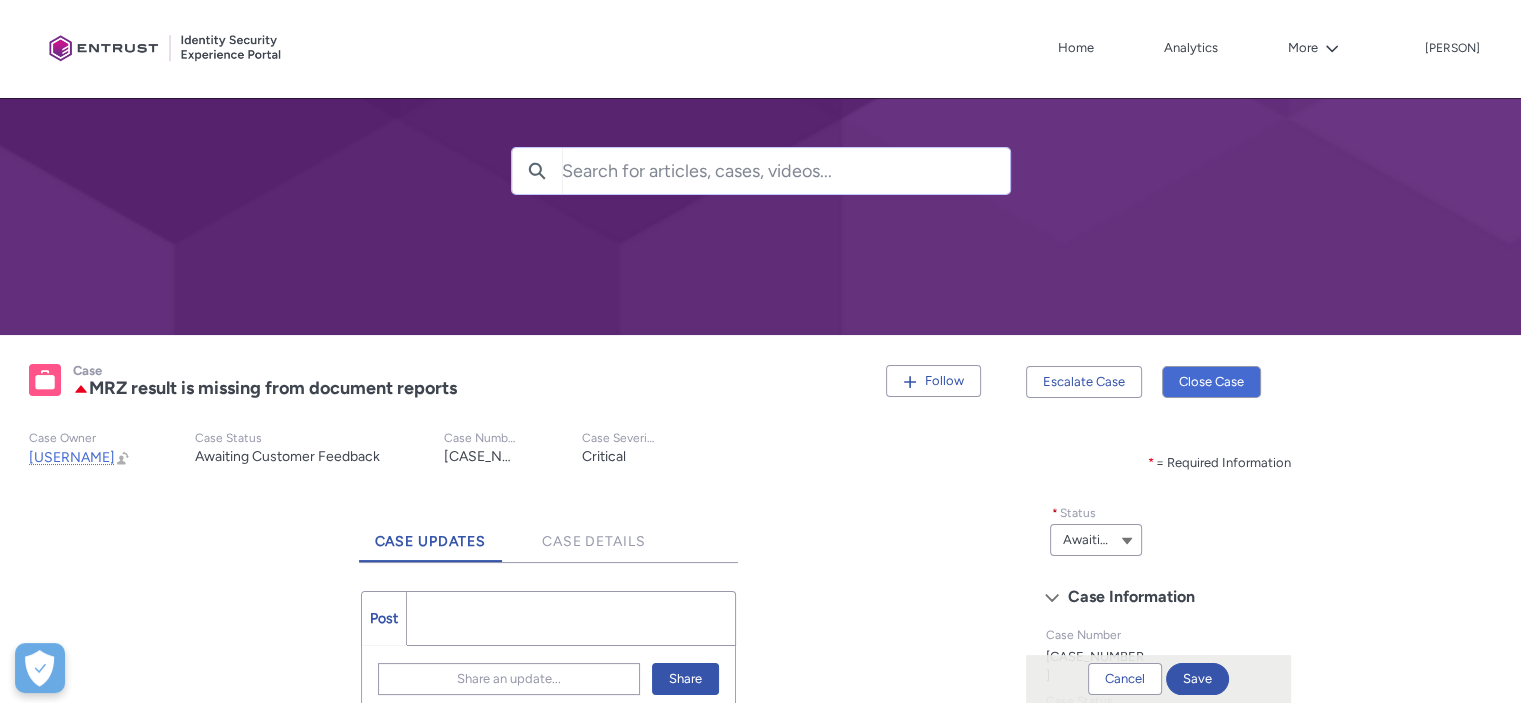 scroll, scrollTop: 188, scrollLeft: 0, axis: vertical 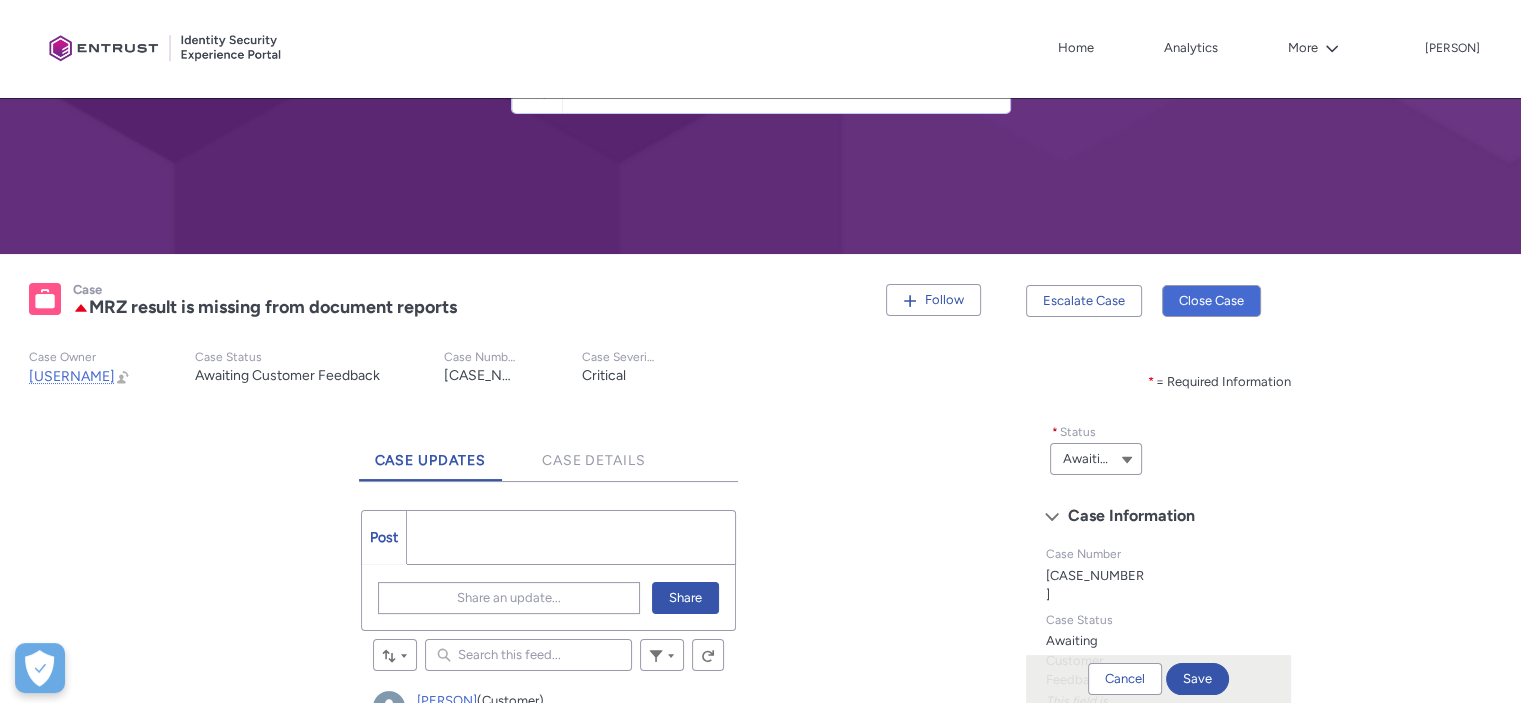 click on "Tabs Case Updates Case Details Post More Share an update... Share Review the errors on this page. Share an update...
Bold
Italic
Underline
Strikethrough
Remove Formatting
Bulleted List
Numbered List
Image
Link Insert Emoji @Mention people and groups Topic Help To navigate, press the arrow keys. To edit items you've added, press Enter. To remove items you've added, press Backspace or Delete. Add Topic To this case Attach up to 10 files Attach up to 10 files Share Sort by: Search this feed... Filter Feed Refresh this feed Skip Feed [PERSON] (Customer) Just now Actions for this Feed Item Hello, Yes, we are expecting not null under MRZ results, because previously we had always received clear or consider, and null only in such cases where MRZ is actually not available (for example - old types of documents, that are not acceptable by us), therefore we have additional validation based on that result.       Thank you,   [PERSON] Expand Post Liked Like  Comment  (Employee)" at bounding box center (507, 2020) 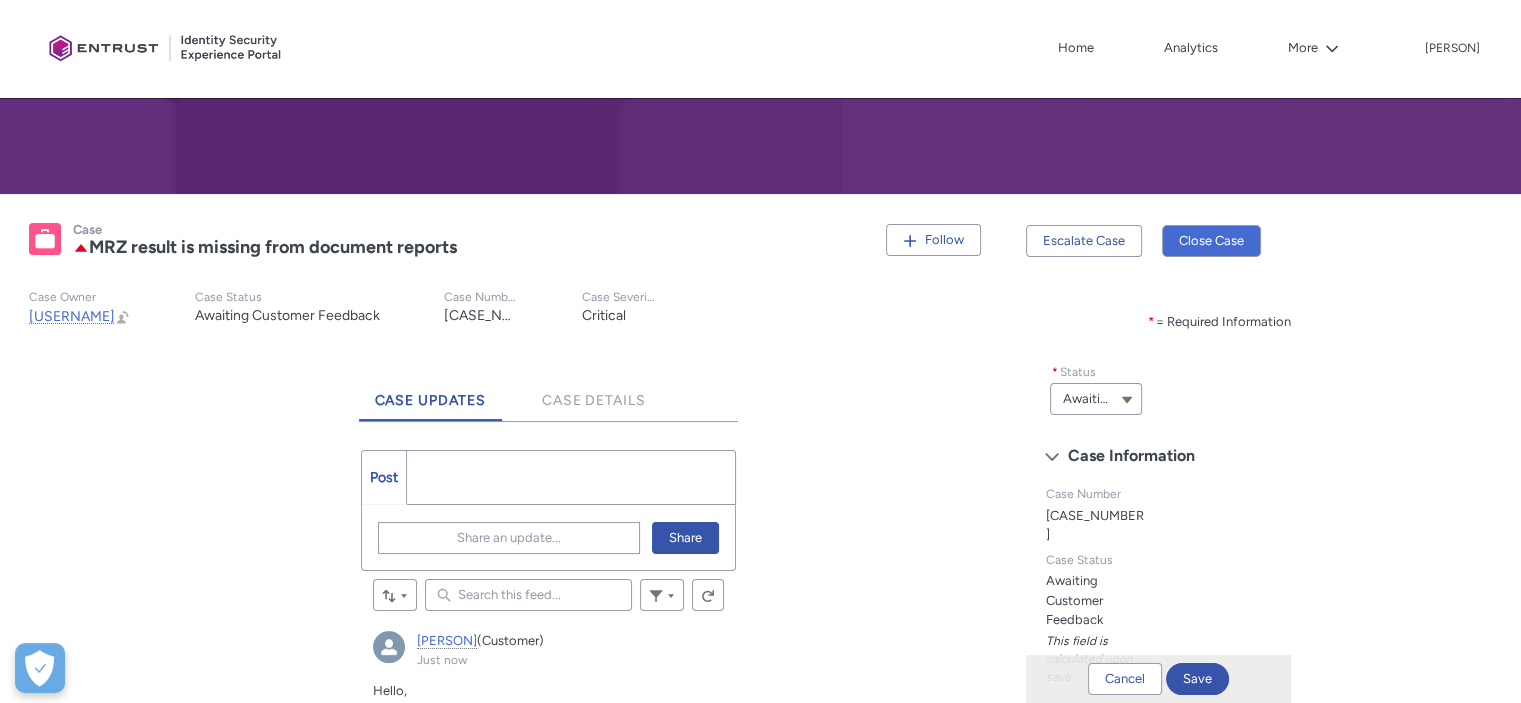 scroll, scrollTop: 250, scrollLeft: 0, axis: vertical 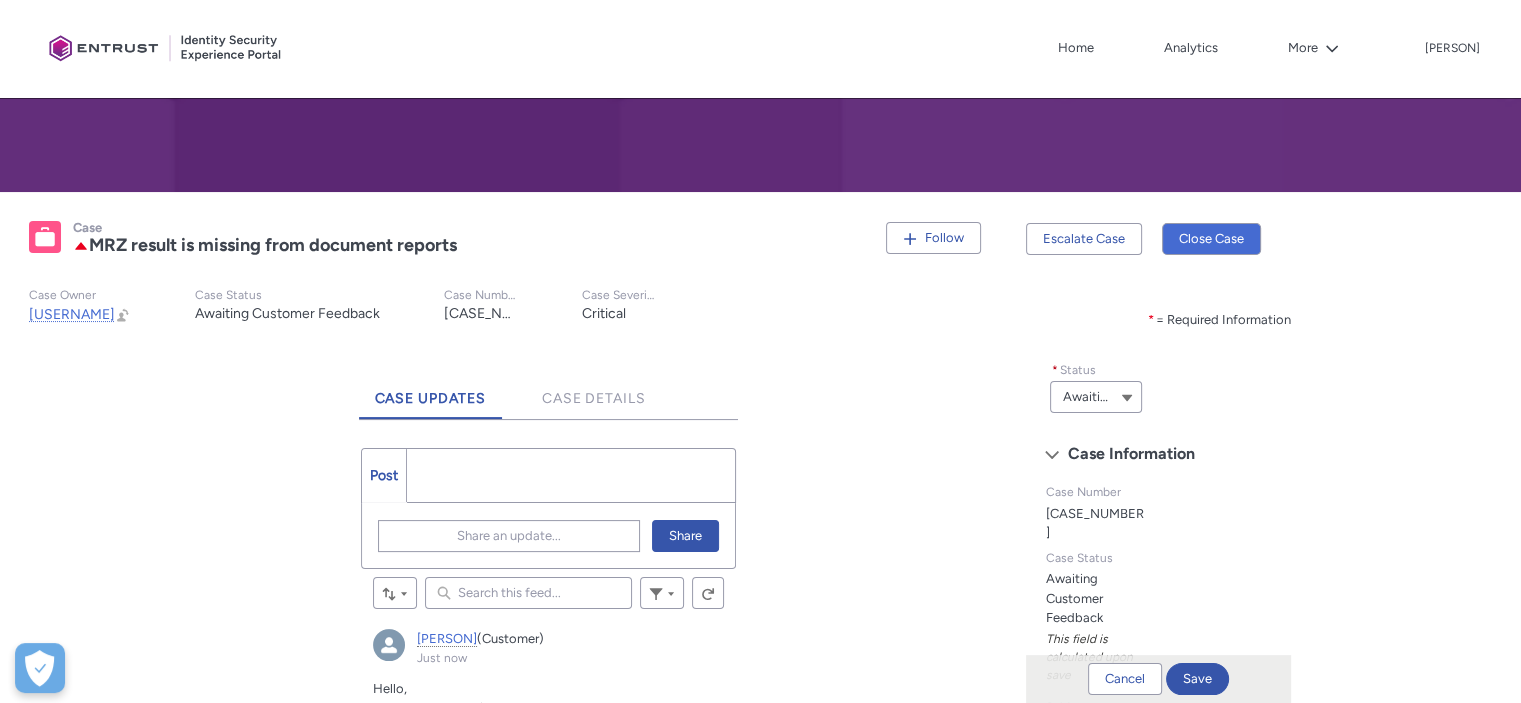click on "Awaiting Customer Feedback" 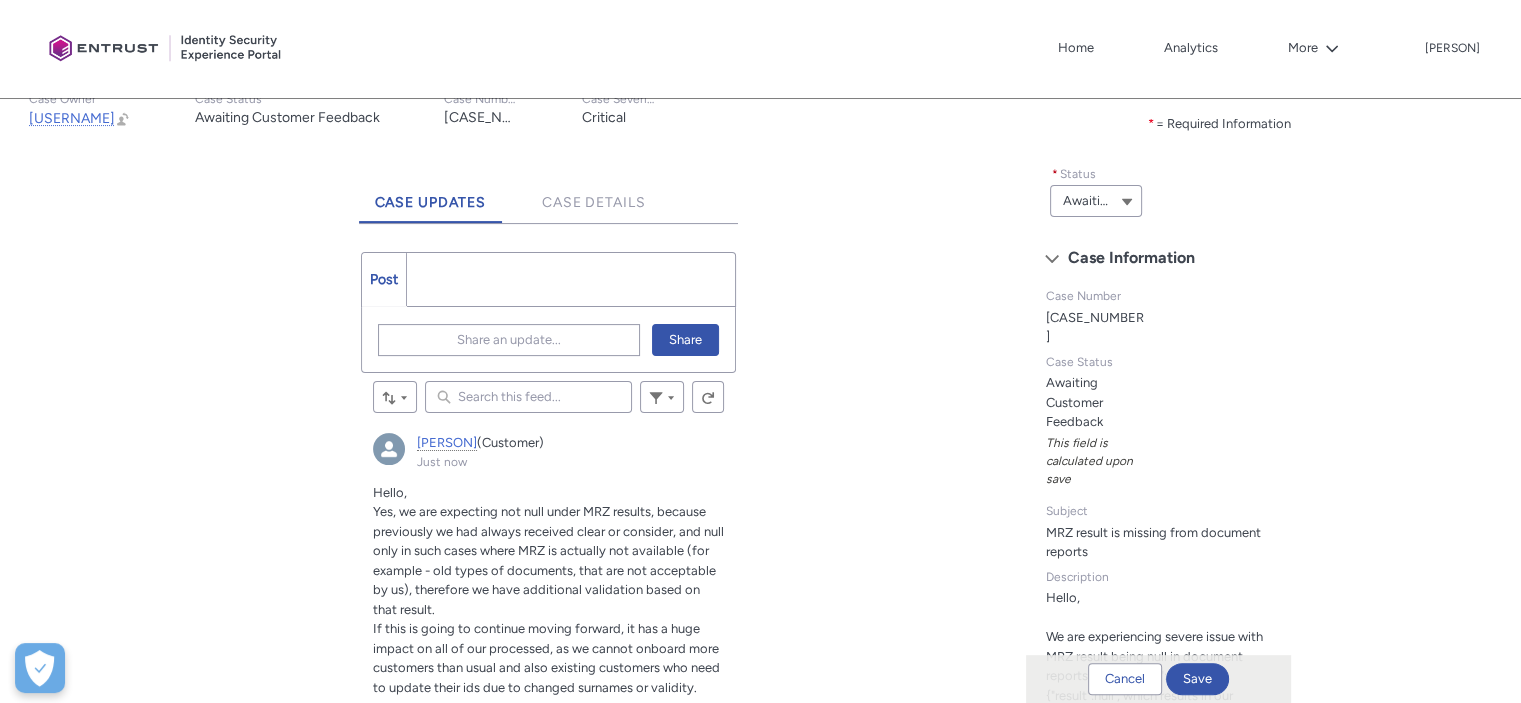 scroll, scrollTop: 462, scrollLeft: 0, axis: vertical 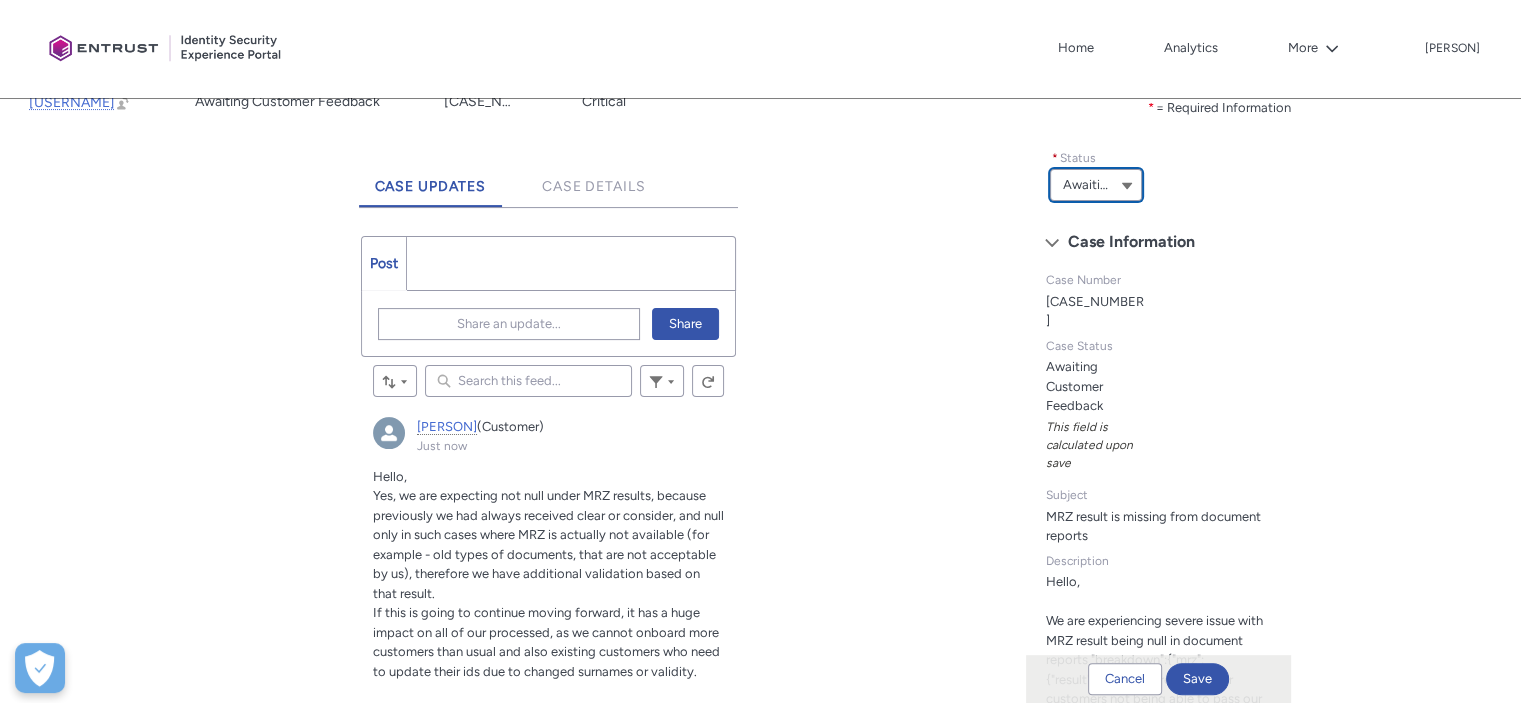 click on "Awaiting Customer Feedback" at bounding box center (1086, 185) 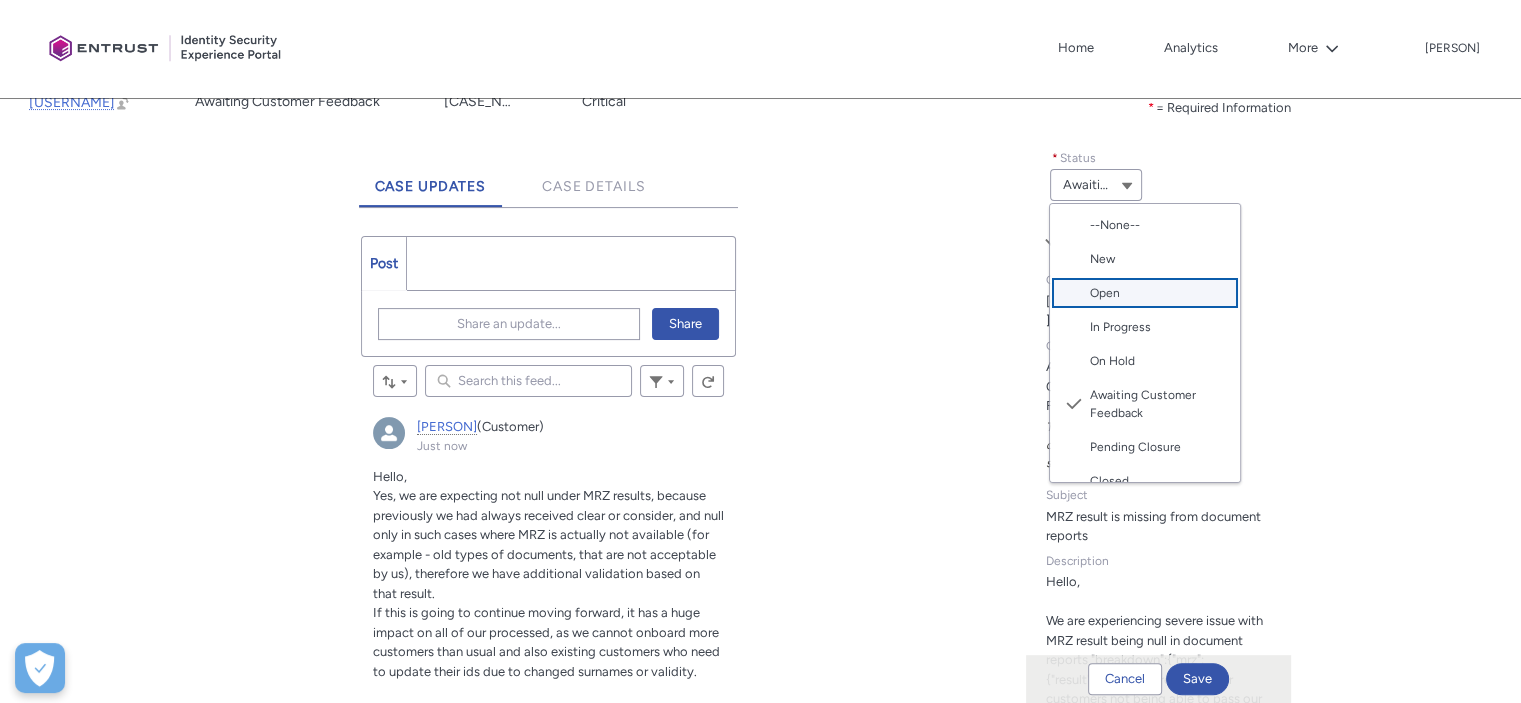 click on "Open" at bounding box center (1159, 293) 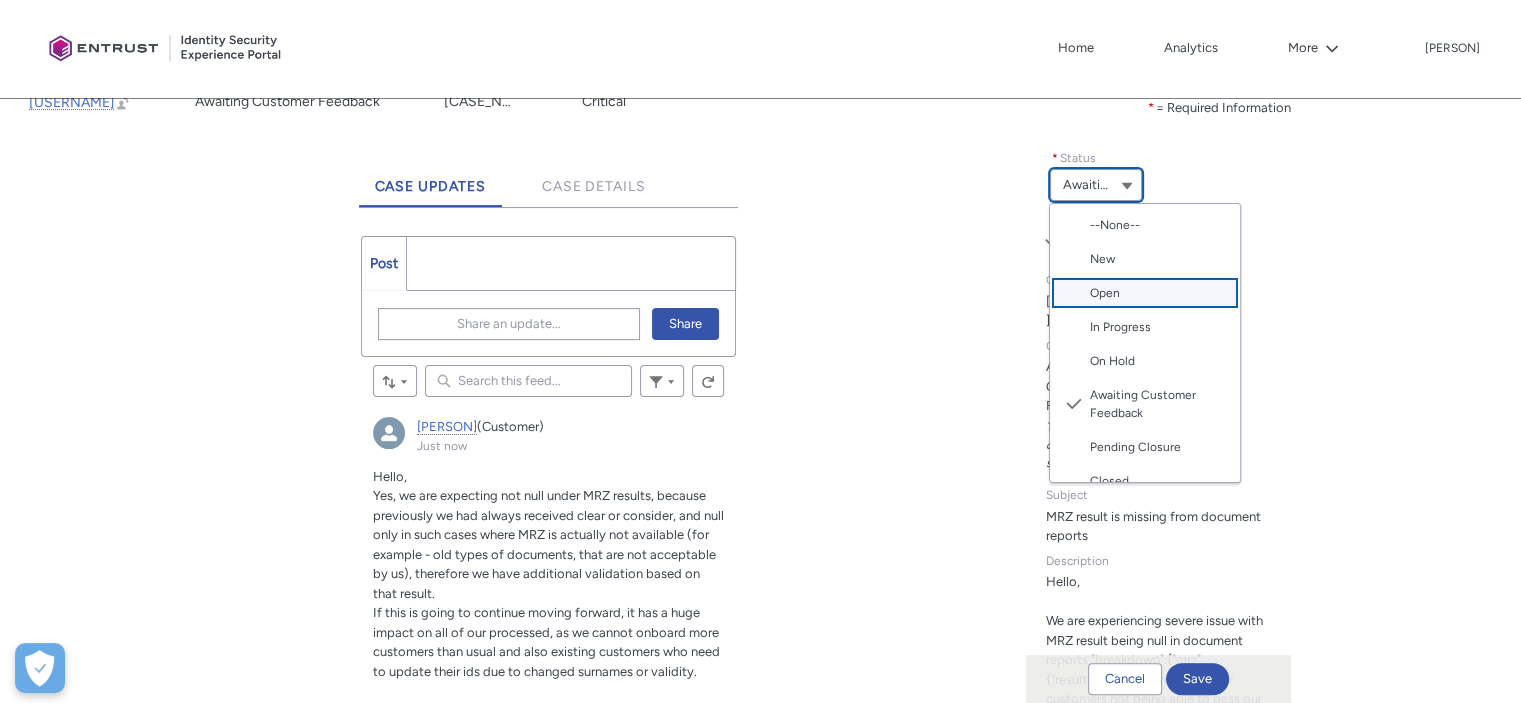 type on "Open" 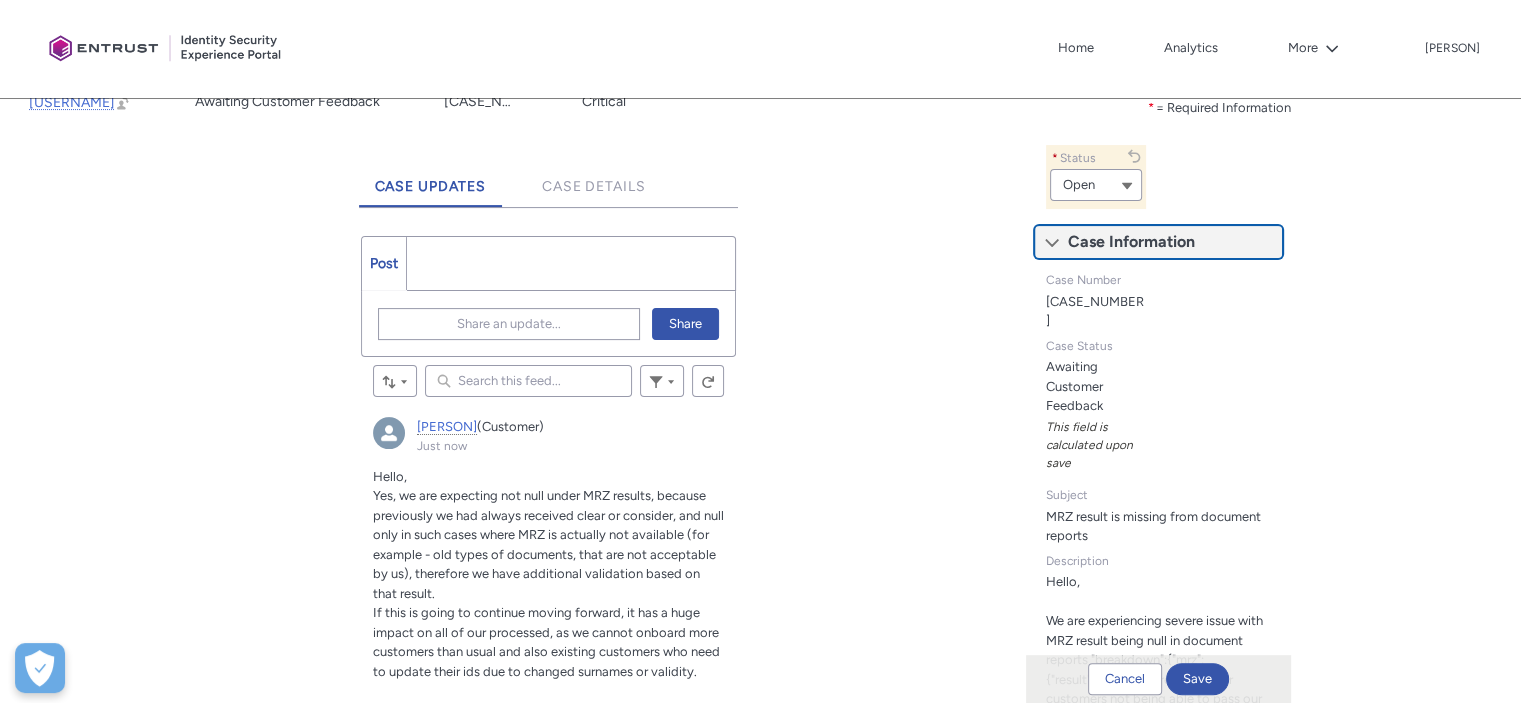 click on "Case Information" at bounding box center [1158, 242] 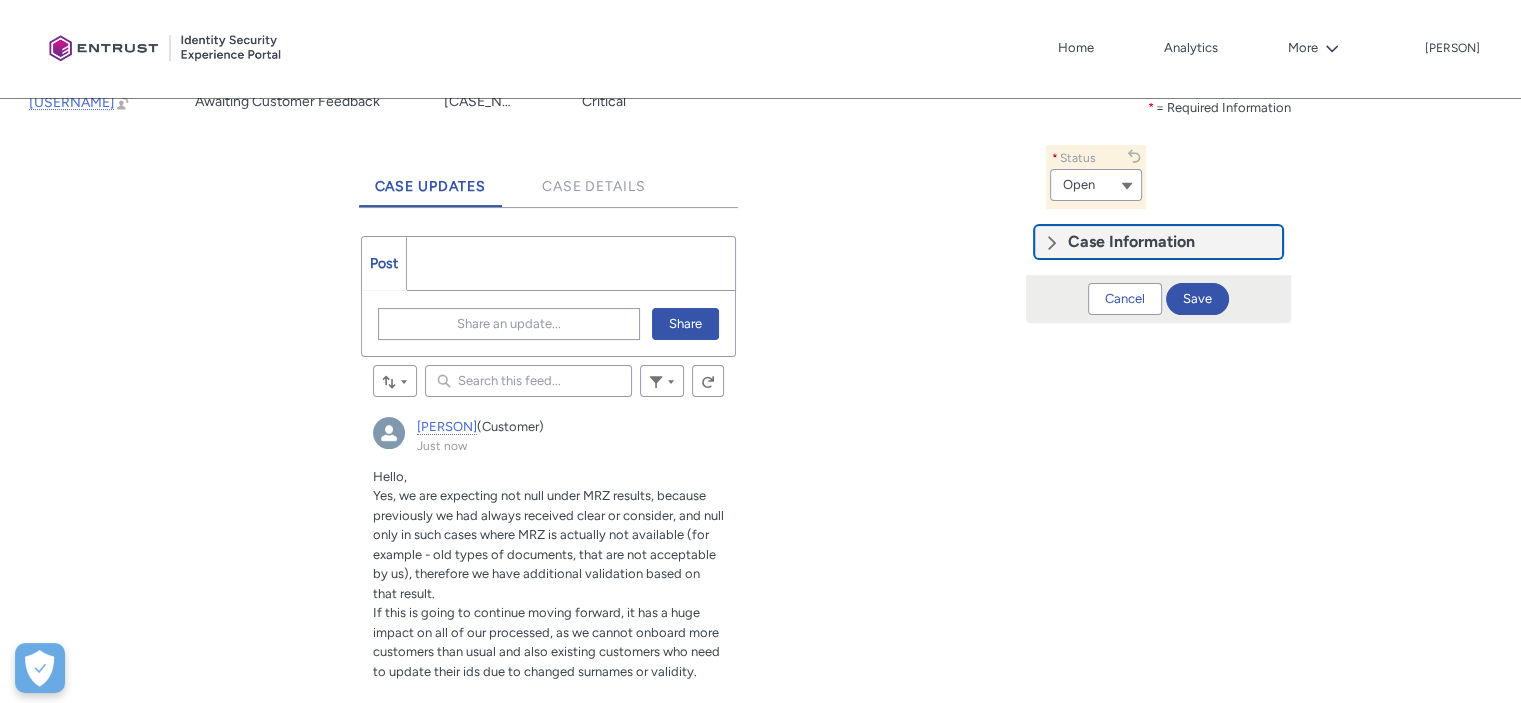 click on "Case Information" at bounding box center [1158, 242] 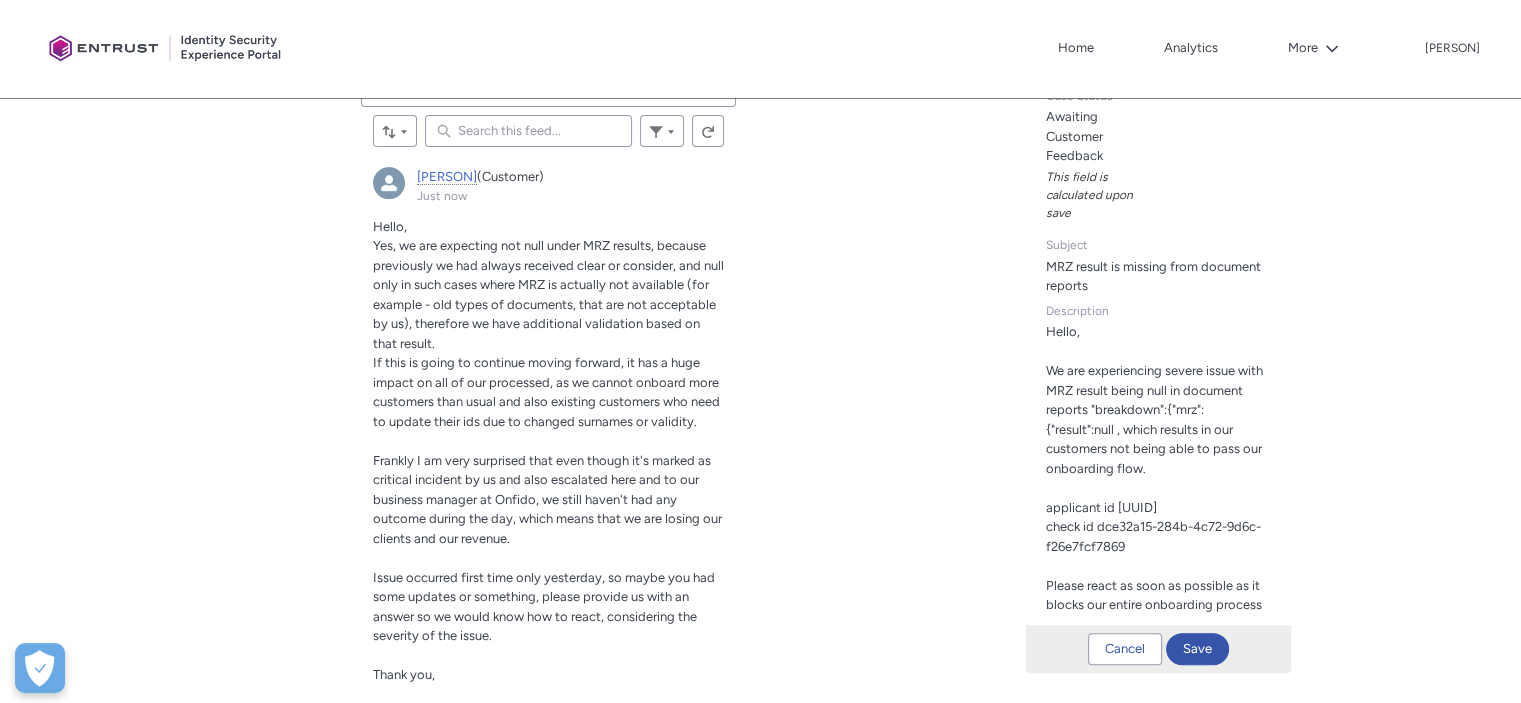 scroll, scrollTop: 714, scrollLeft: 0, axis: vertical 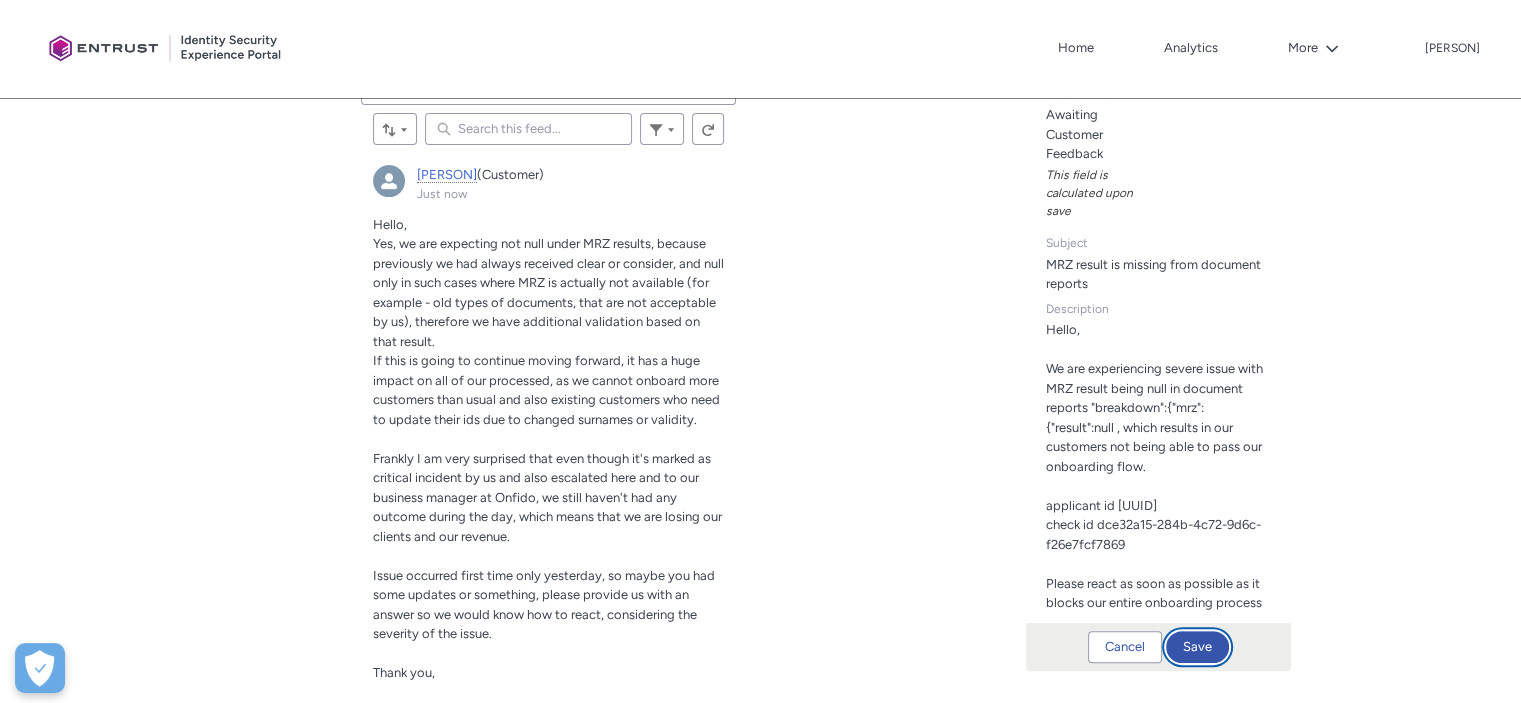 click on "Save" at bounding box center [1197, 647] 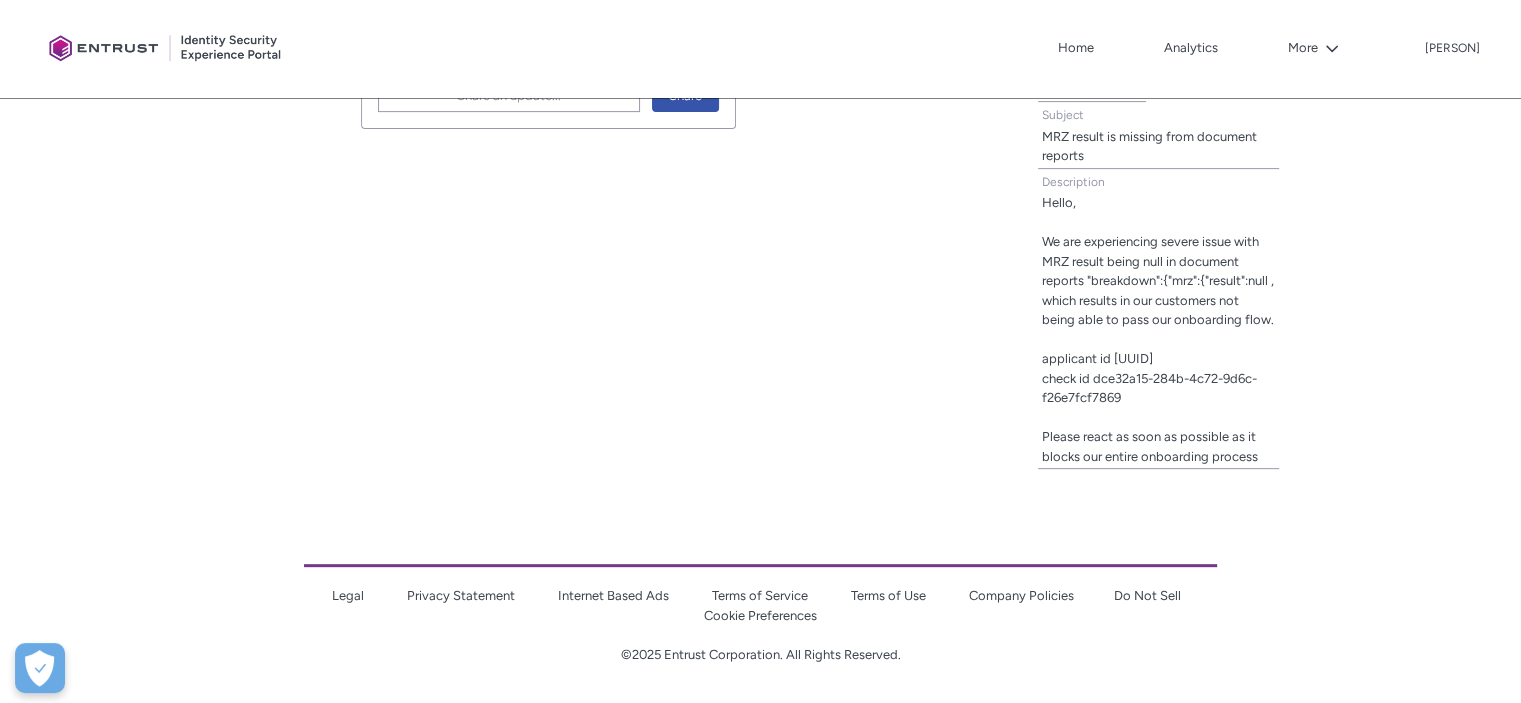 scroll, scrollTop: 252, scrollLeft: 0, axis: vertical 